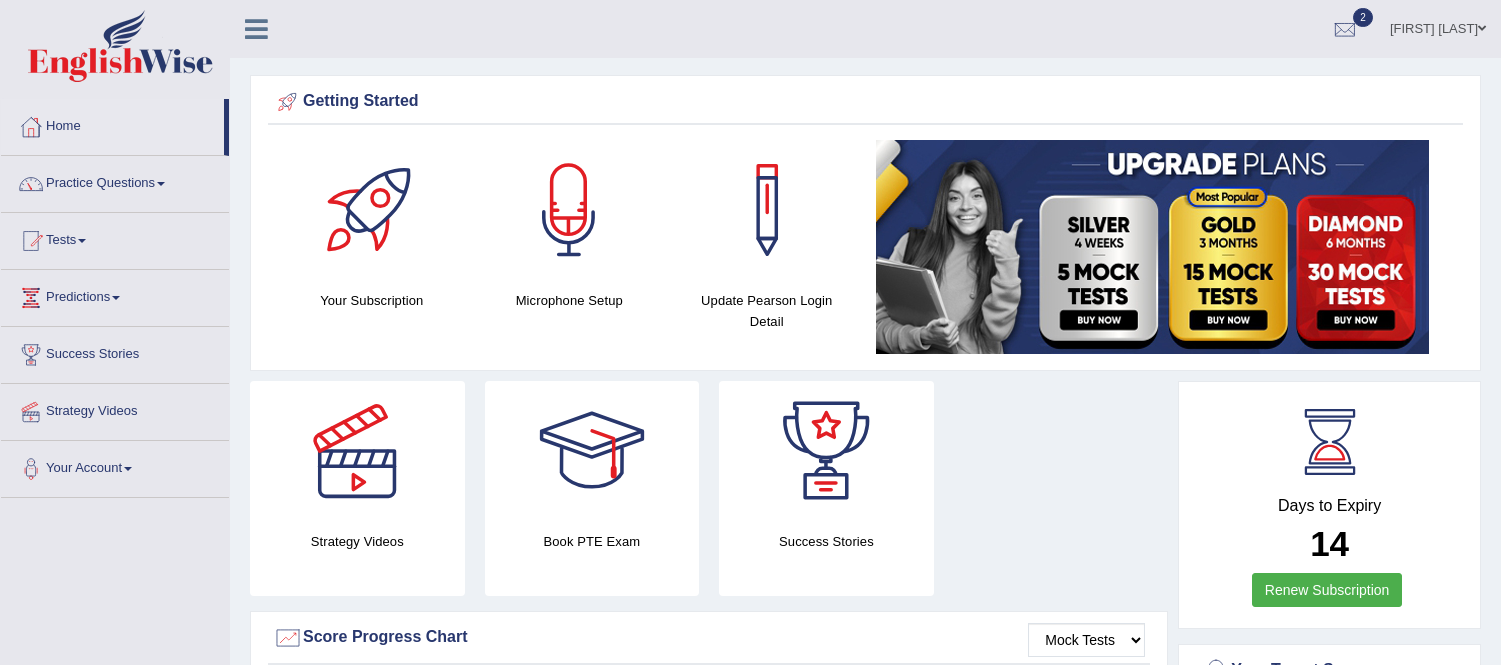 scroll, scrollTop: 1333, scrollLeft: 0, axis: vertical 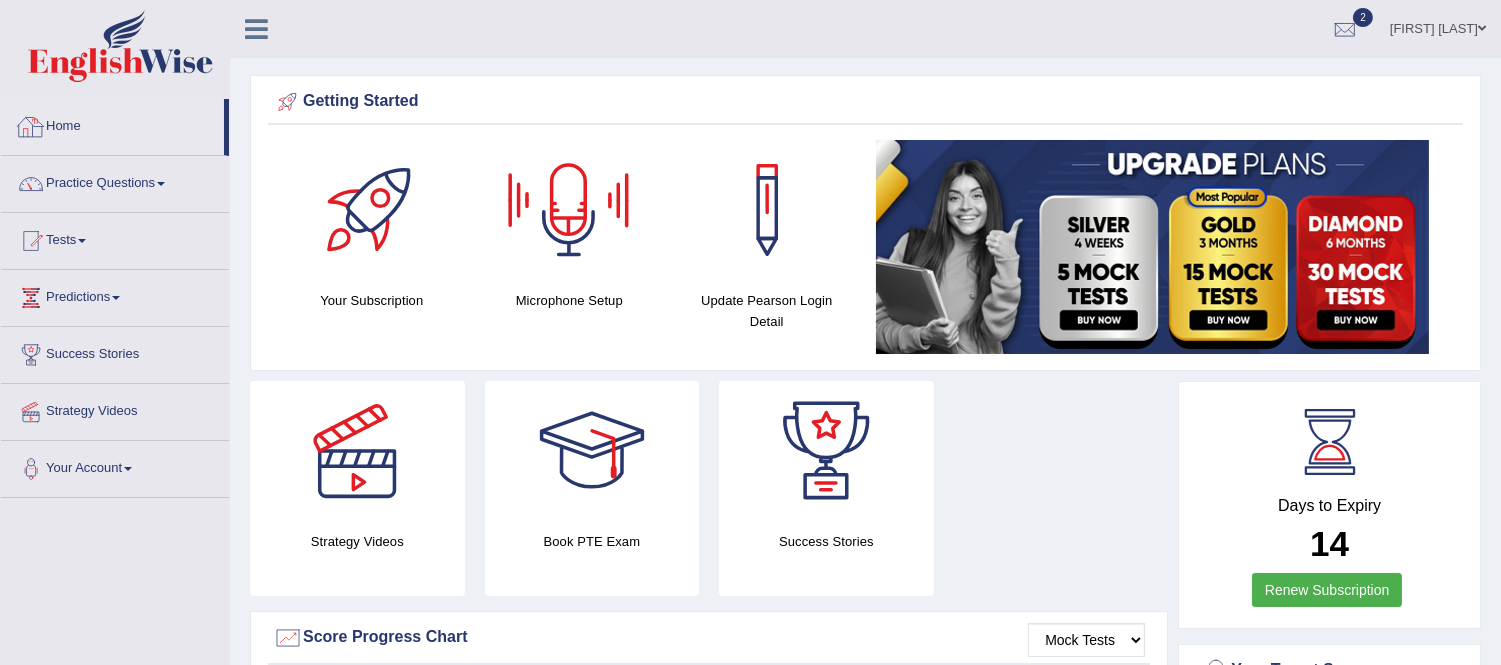 click on "Home" at bounding box center (112, 124) 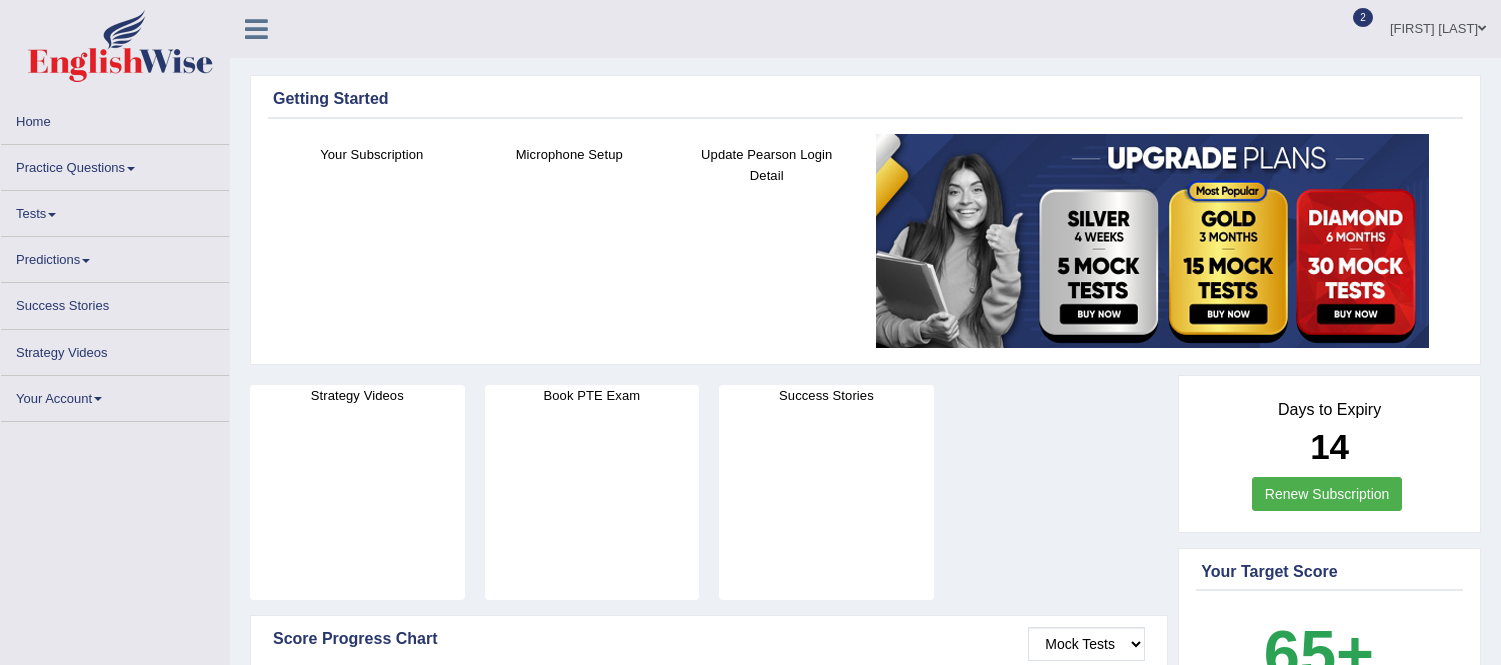 scroll, scrollTop: 0, scrollLeft: 0, axis: both 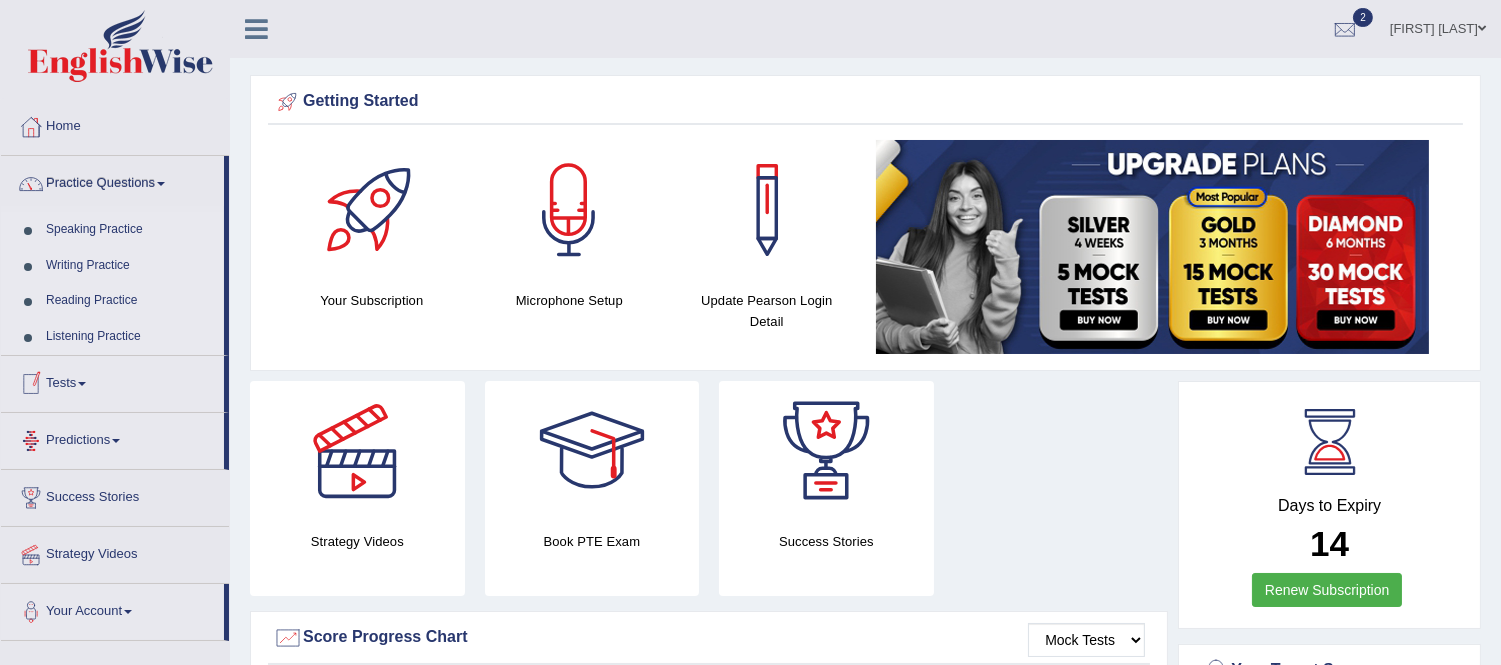 click on "Tests" at bounding box center [112, 381] 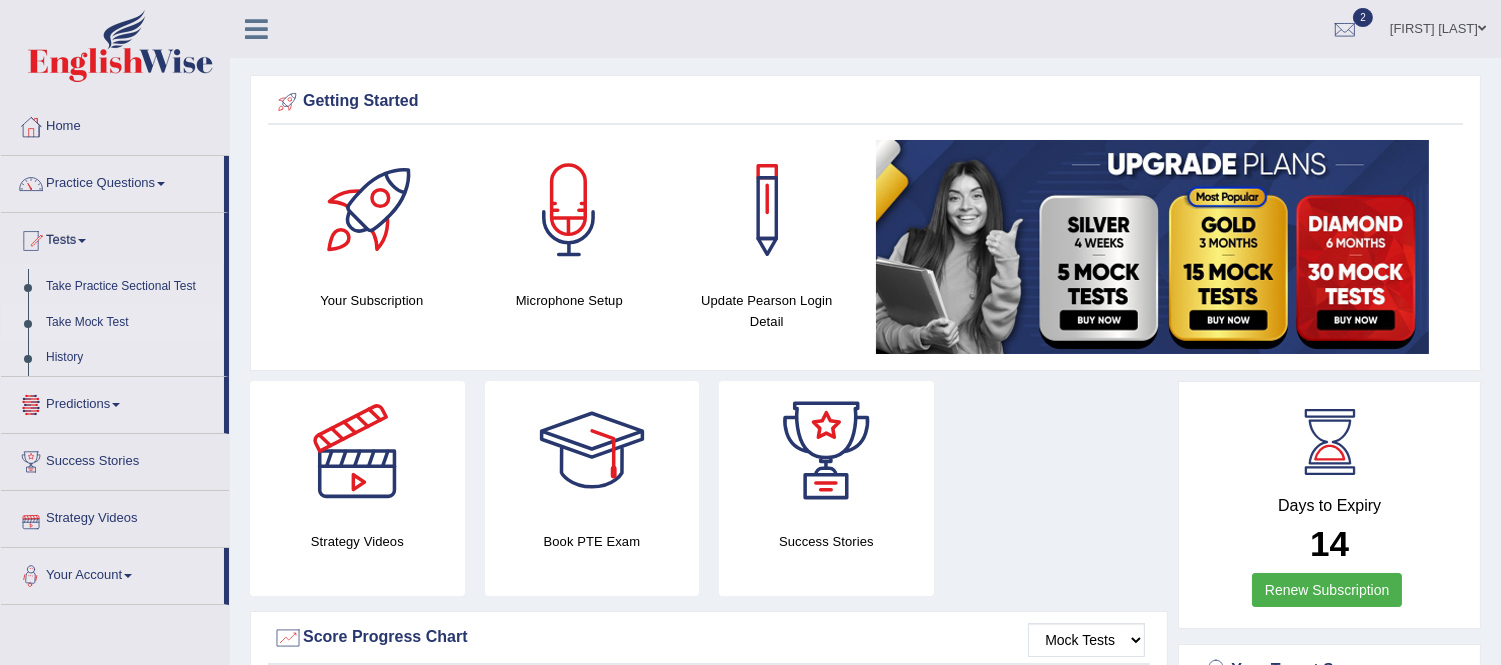 click on "Take Mock Test" at bounding box center (130, 323) 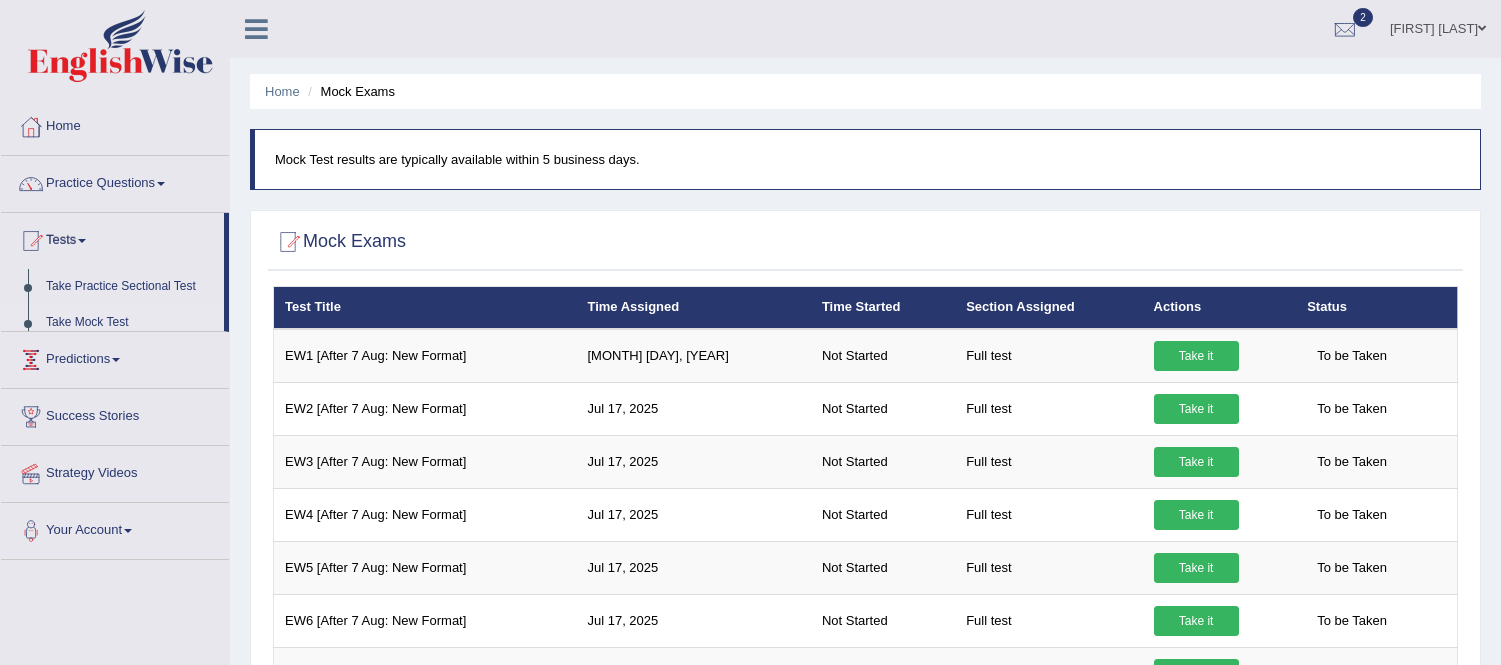 scroll, scrollTop: 0, scrollLeft: 0, axis: both 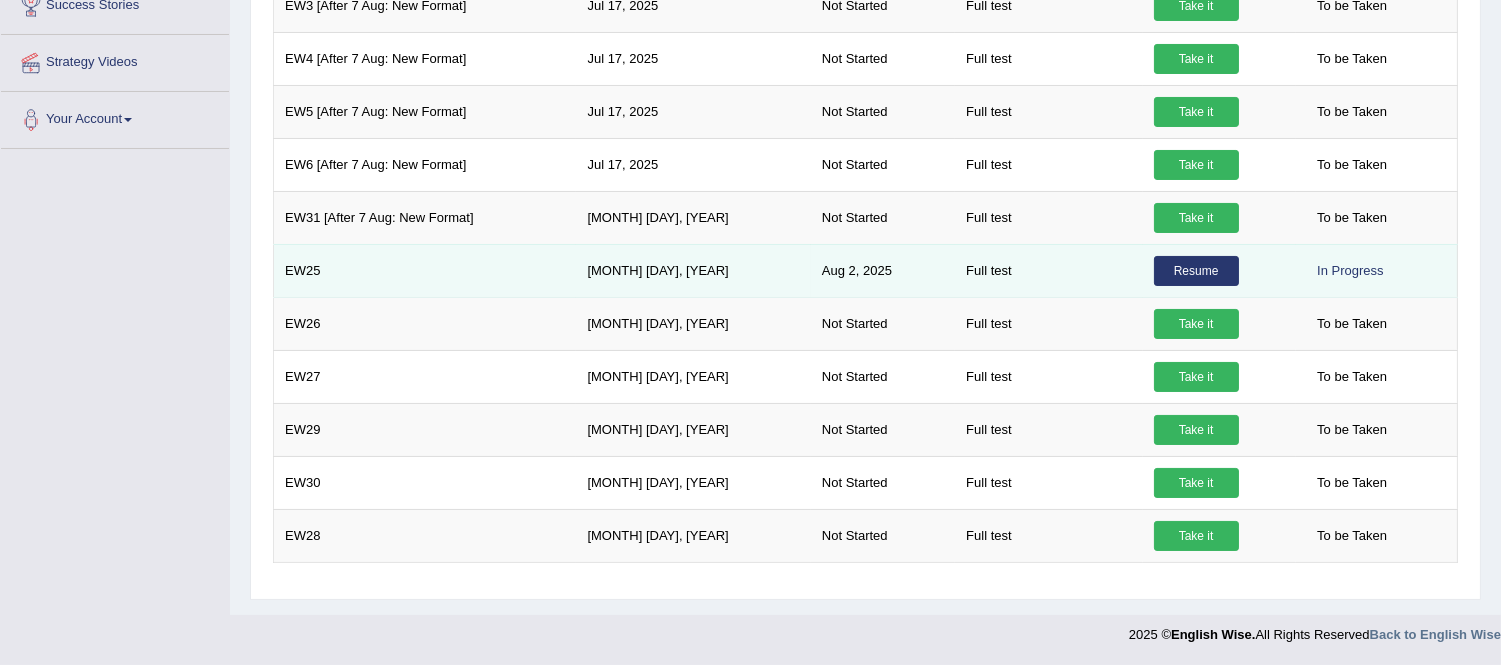 click on "Resume" at bounding box center (1196, 271) 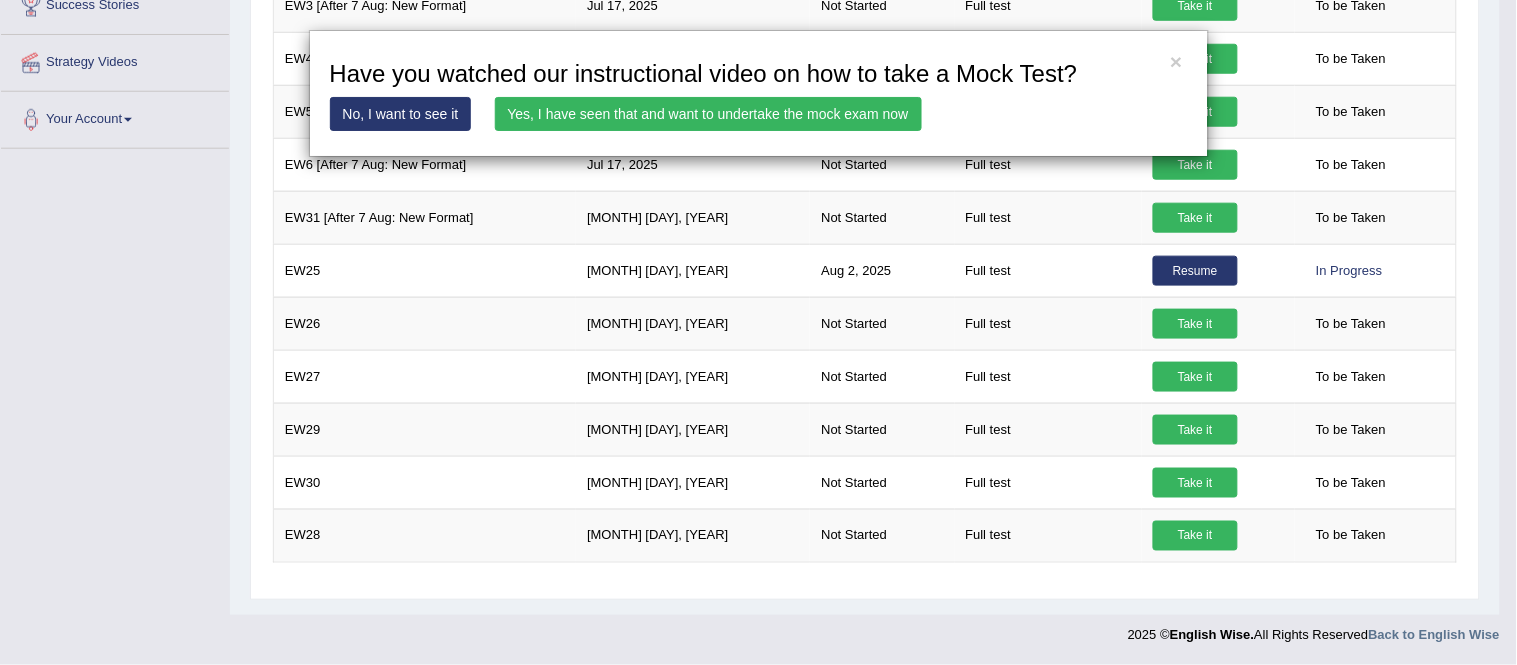 click on "×
Have you watched our instructional video on how to take a Mock Test?
No, I want to see it
Yes, I have seen that and want to undertake the mock exam now" at bounding box center (758, 332) 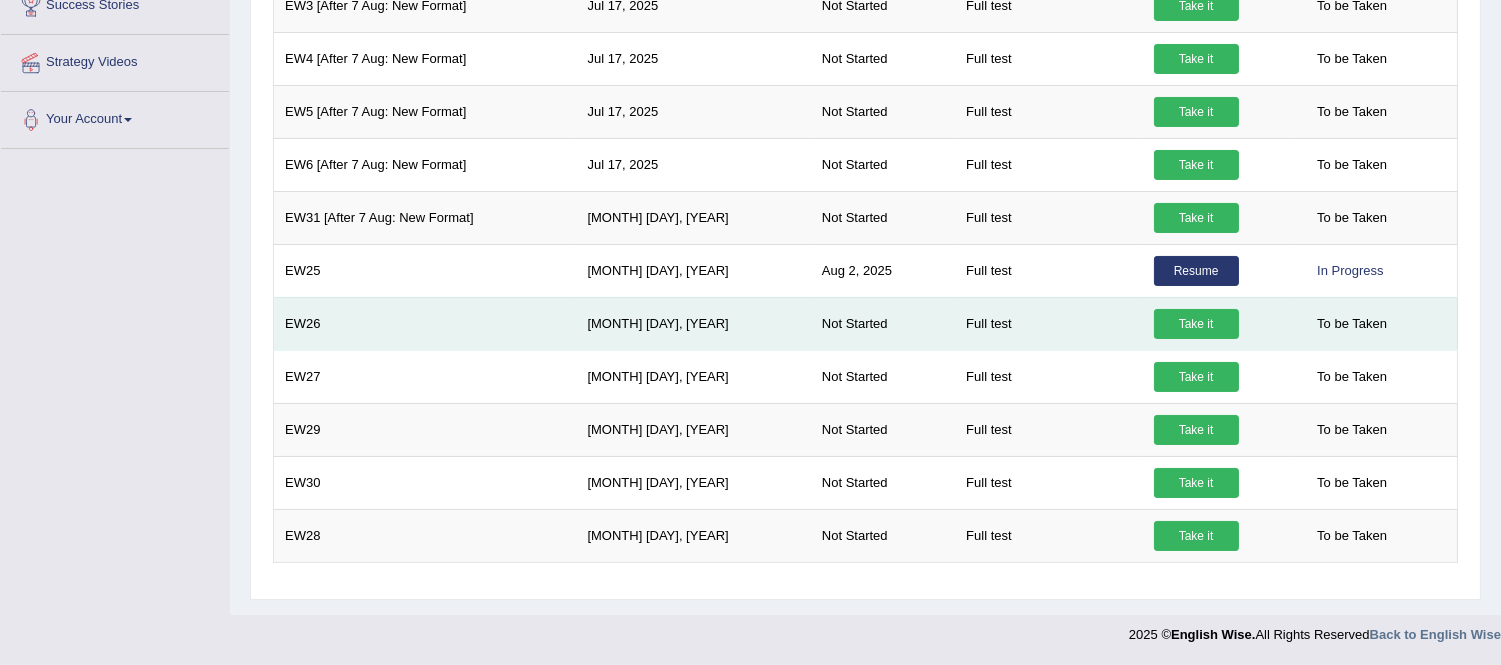 click on "Take it" at bounding box center (1196, 324) 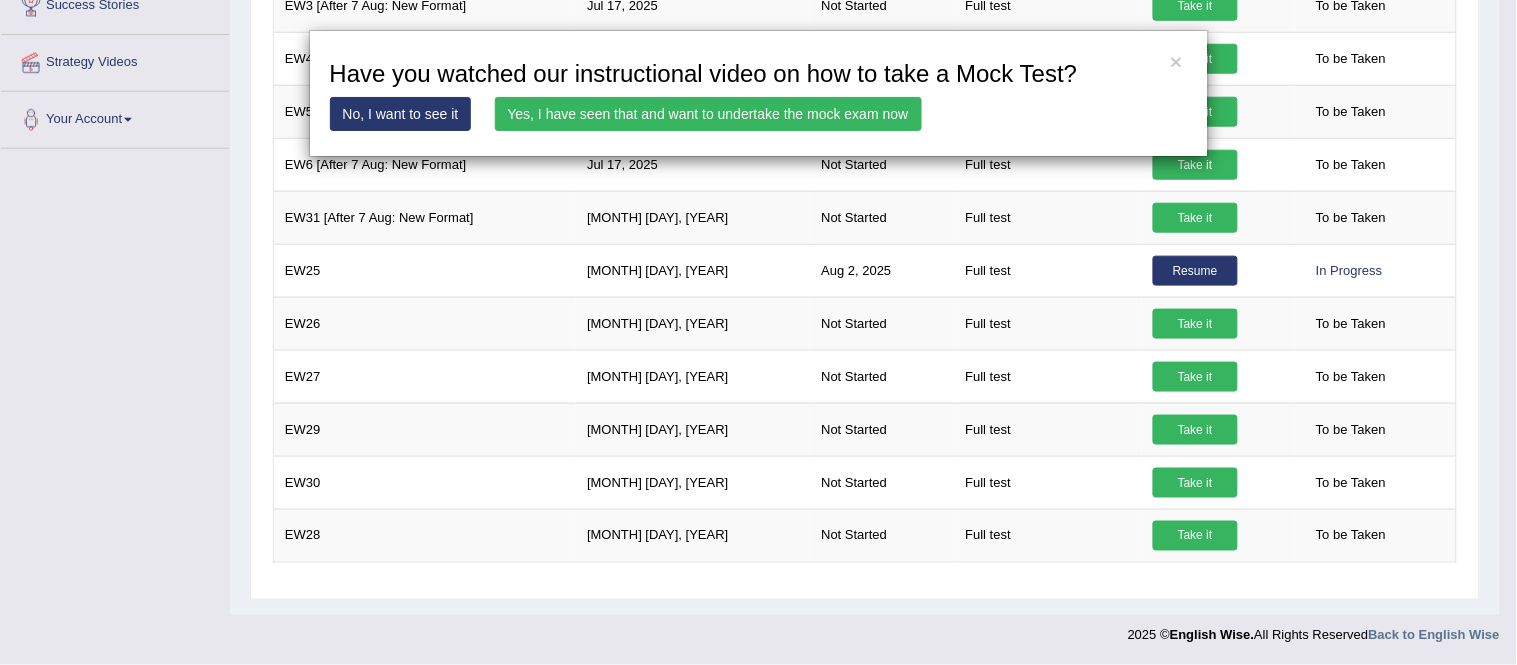 click on "Yes, I have seen that and want to undertake the mock exam now" at bounding box center [708, 114] 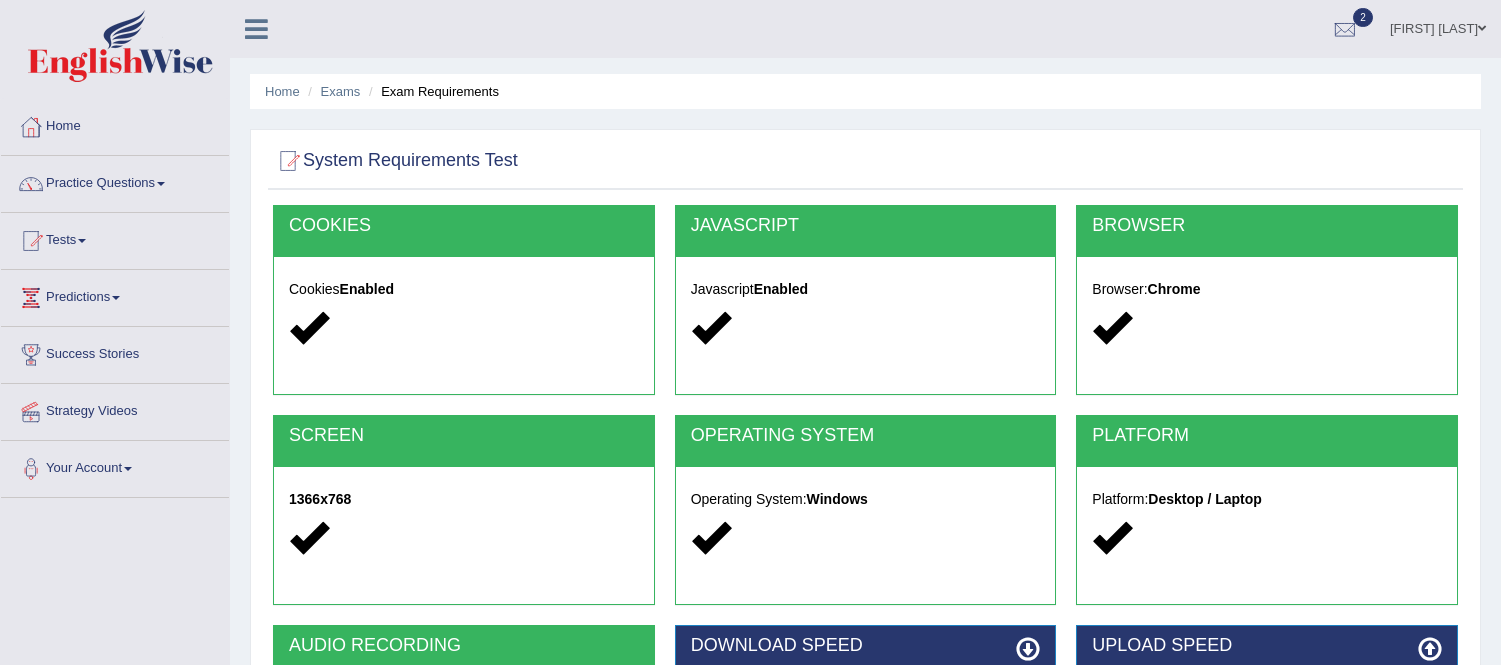 scroll, scrollTop: 0, scrollLeft: 0, axis: both 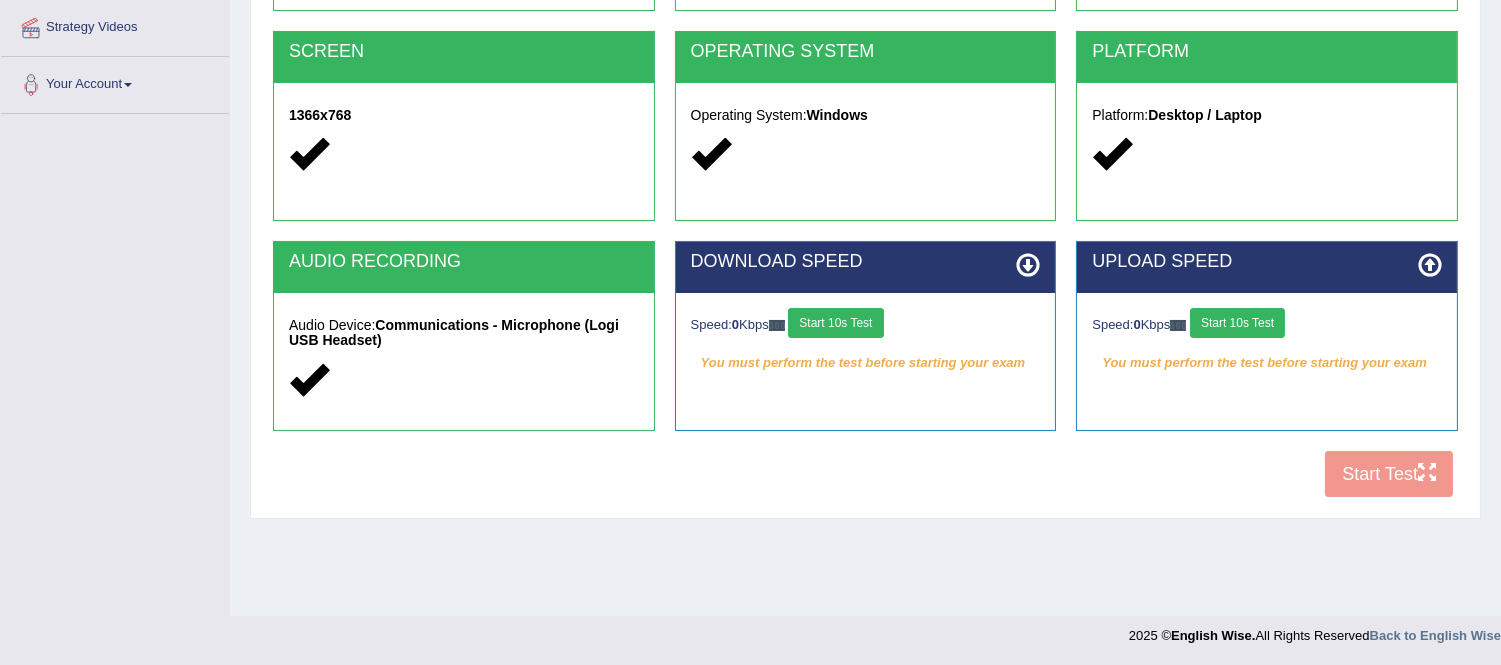 click on "Start 10s Test" at bounding box center [835, 323] 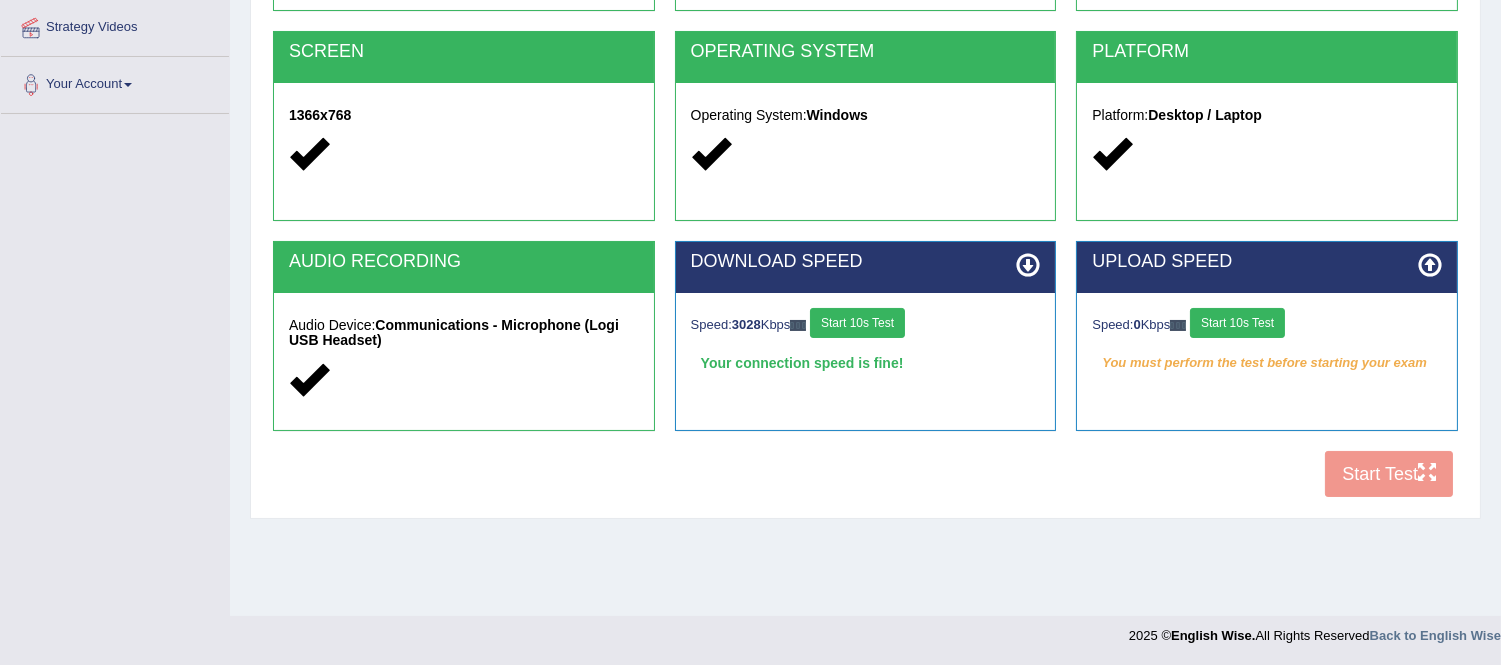 click on "Start 10s Test" at bounding box center [1237, 323] 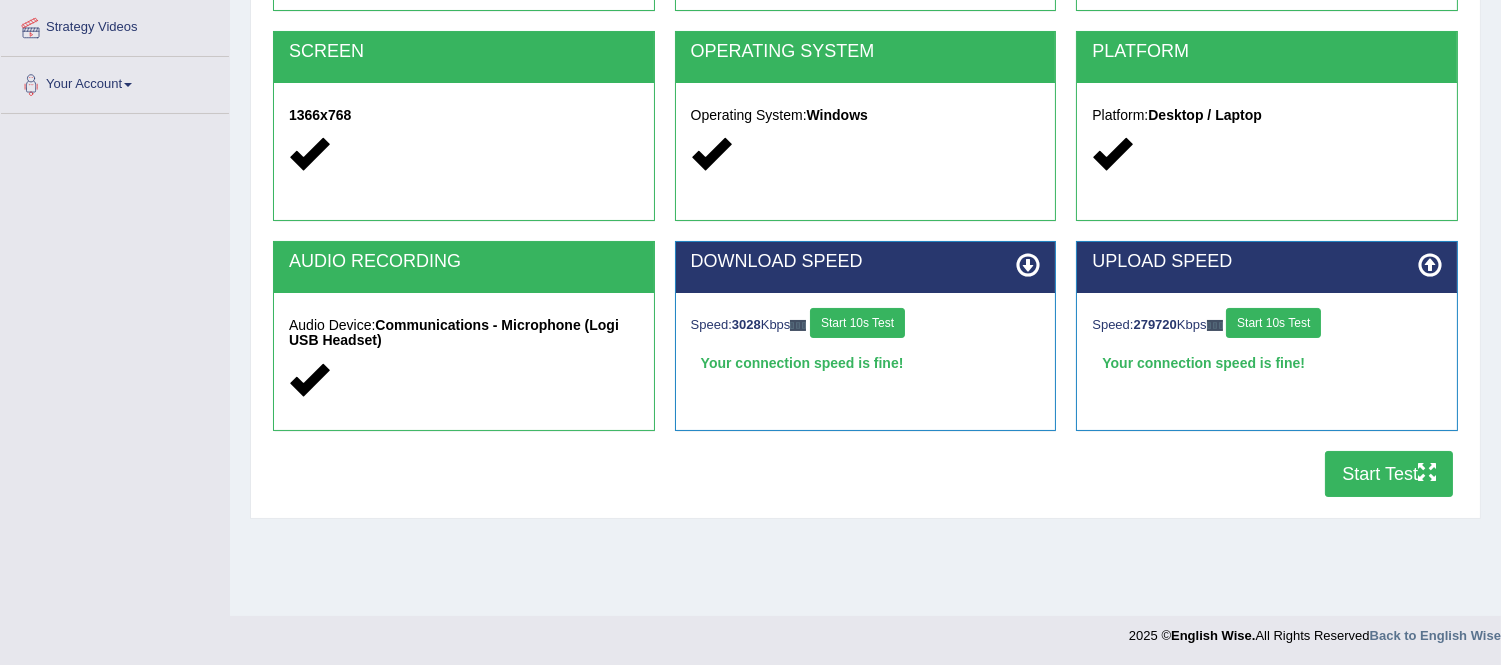 click on "Start Test" at bounding box center (1389, 474) 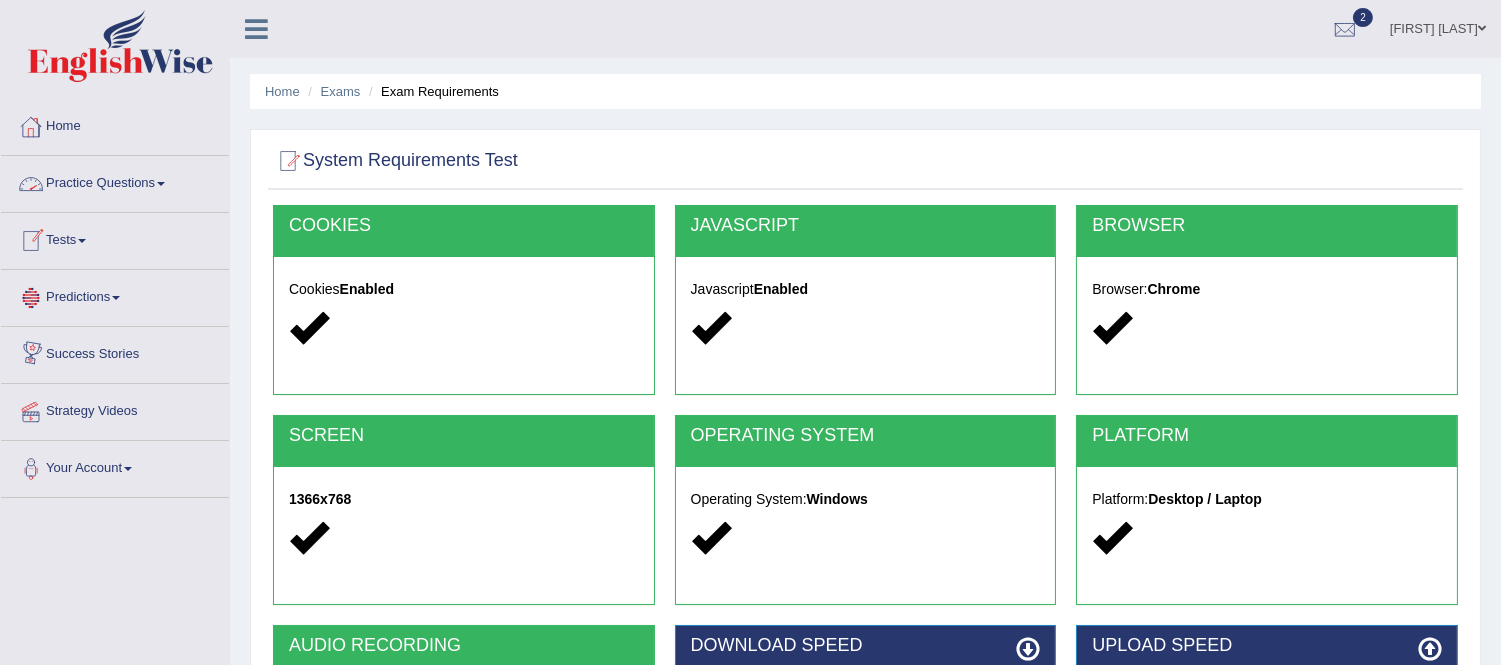 scroll, scrollTop: 111, scrollLeft: 0, axis: vertical 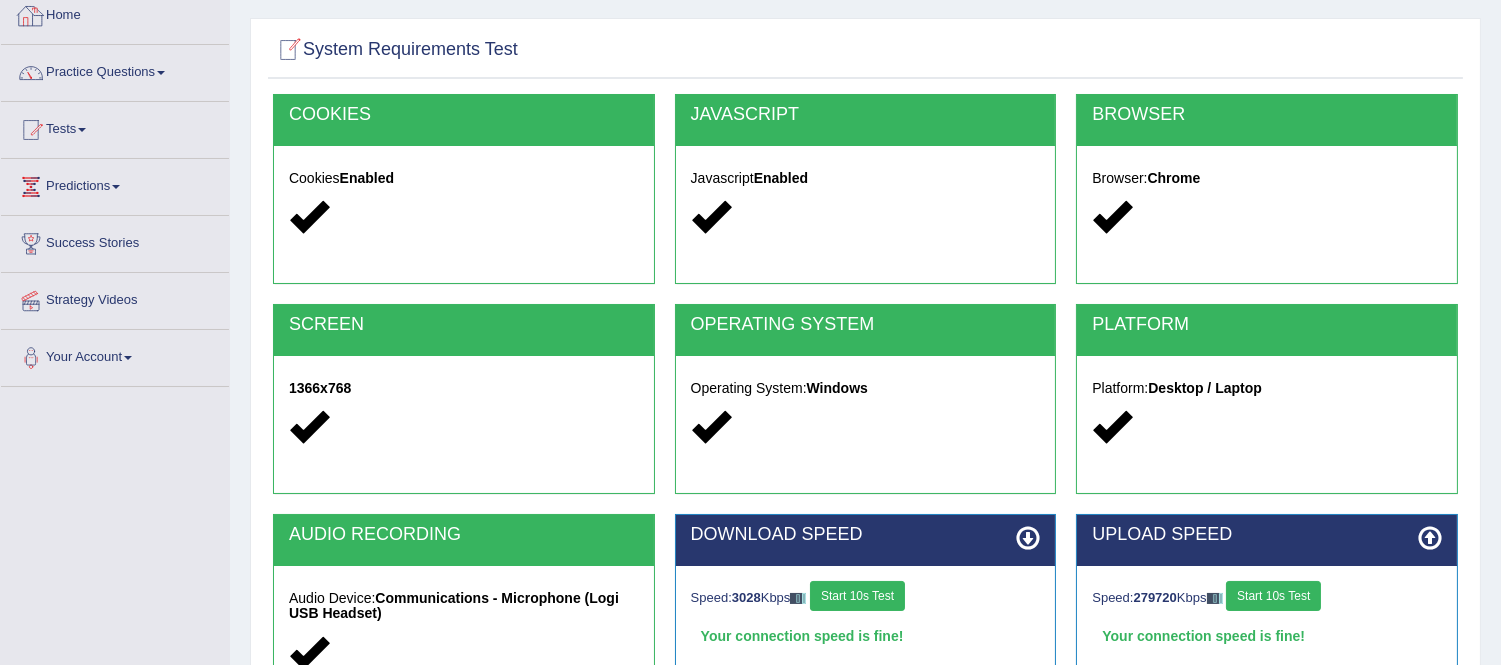 click on "Home" at bounding box center [115, 13] 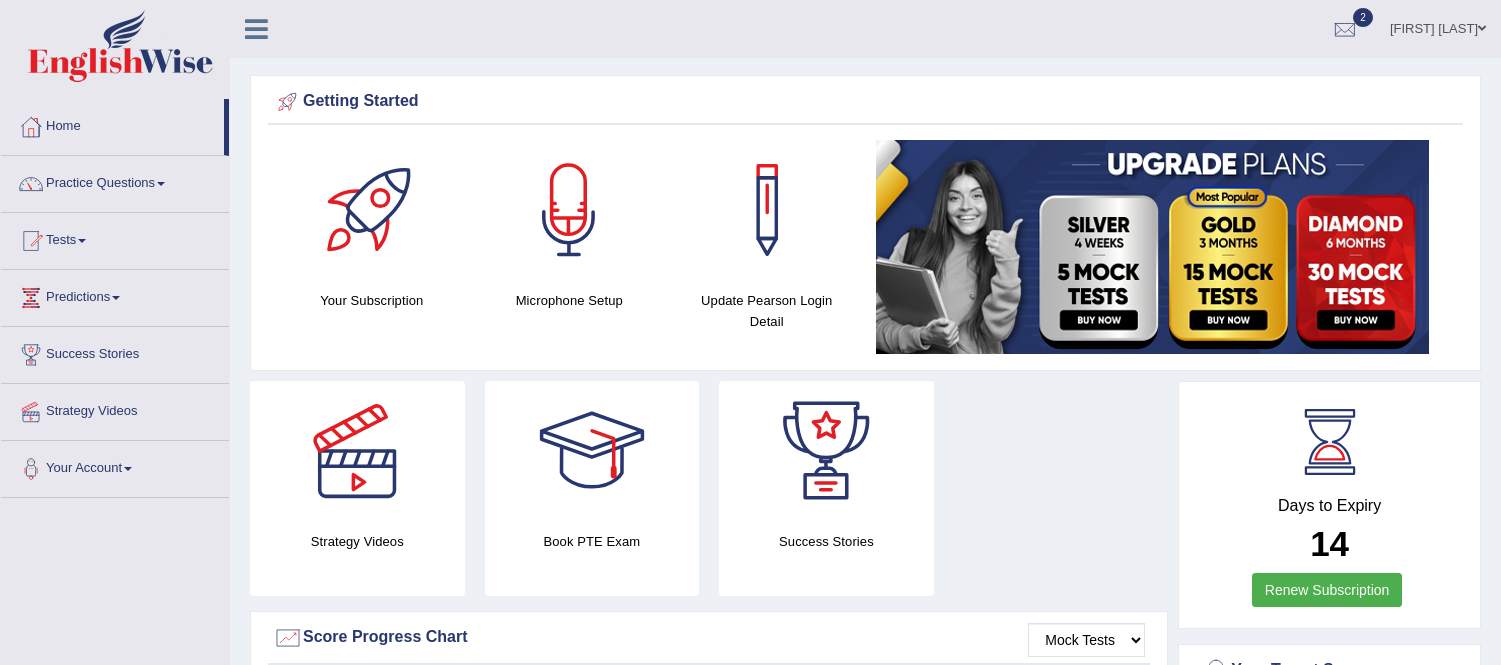 scroll, scrollTop: 1222, scrollLeft: 0, axis: vertical 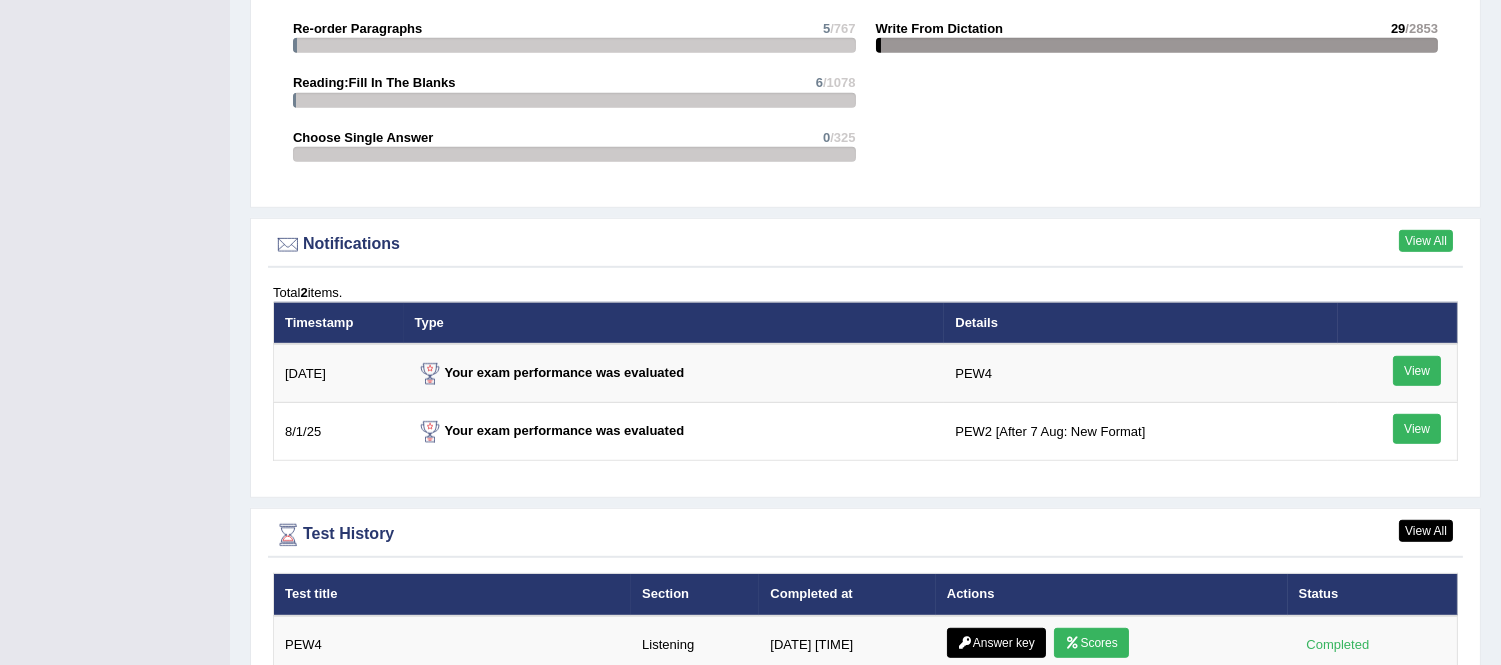 click on "View All" at bounding box center (1426, 241) 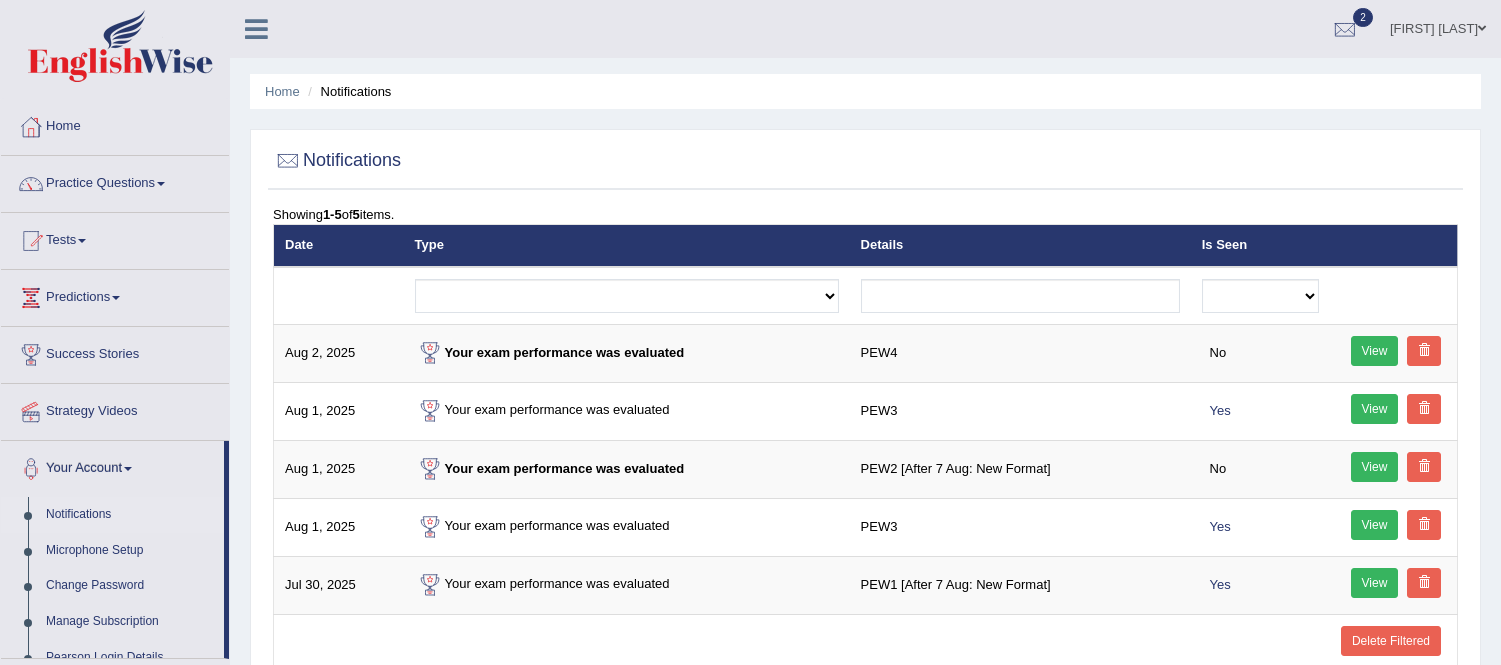 scroll, scrollTop: 0, scrollLeft: 0, axis: both 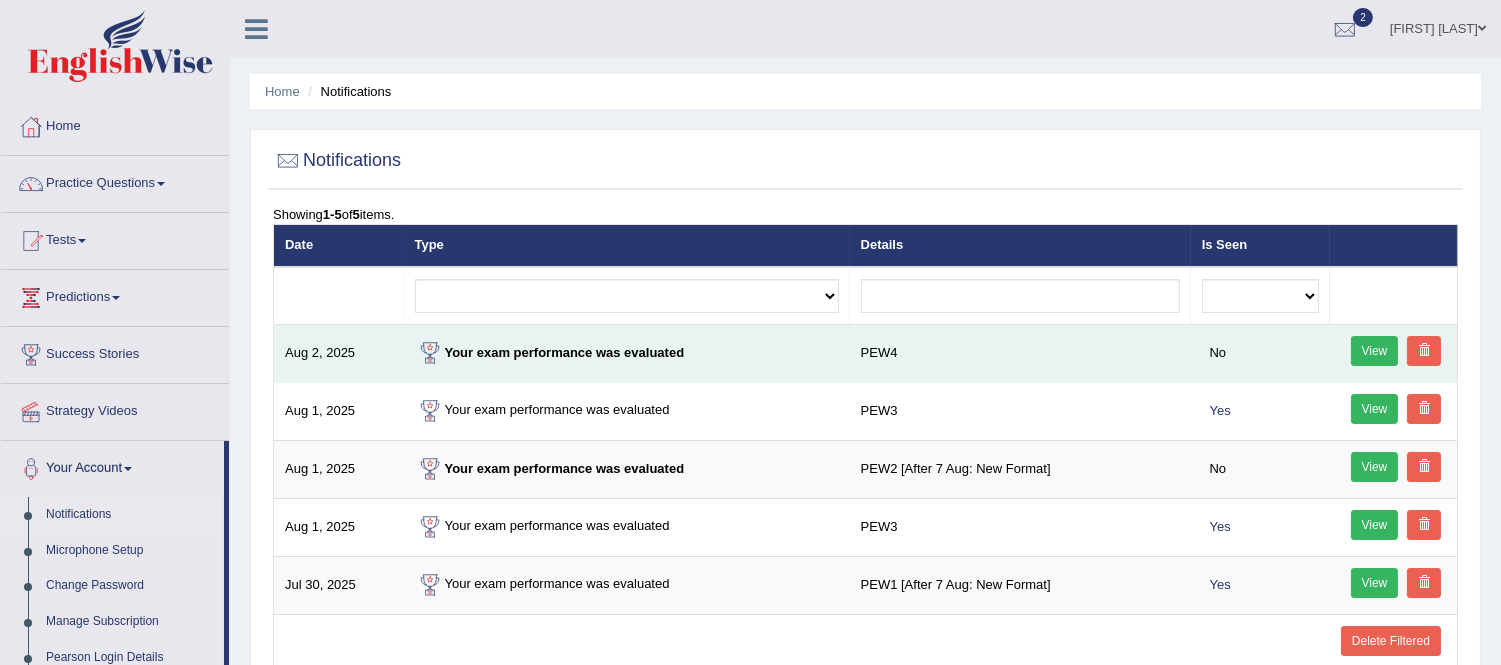 click on "View" at bounding box center (1375, 351) 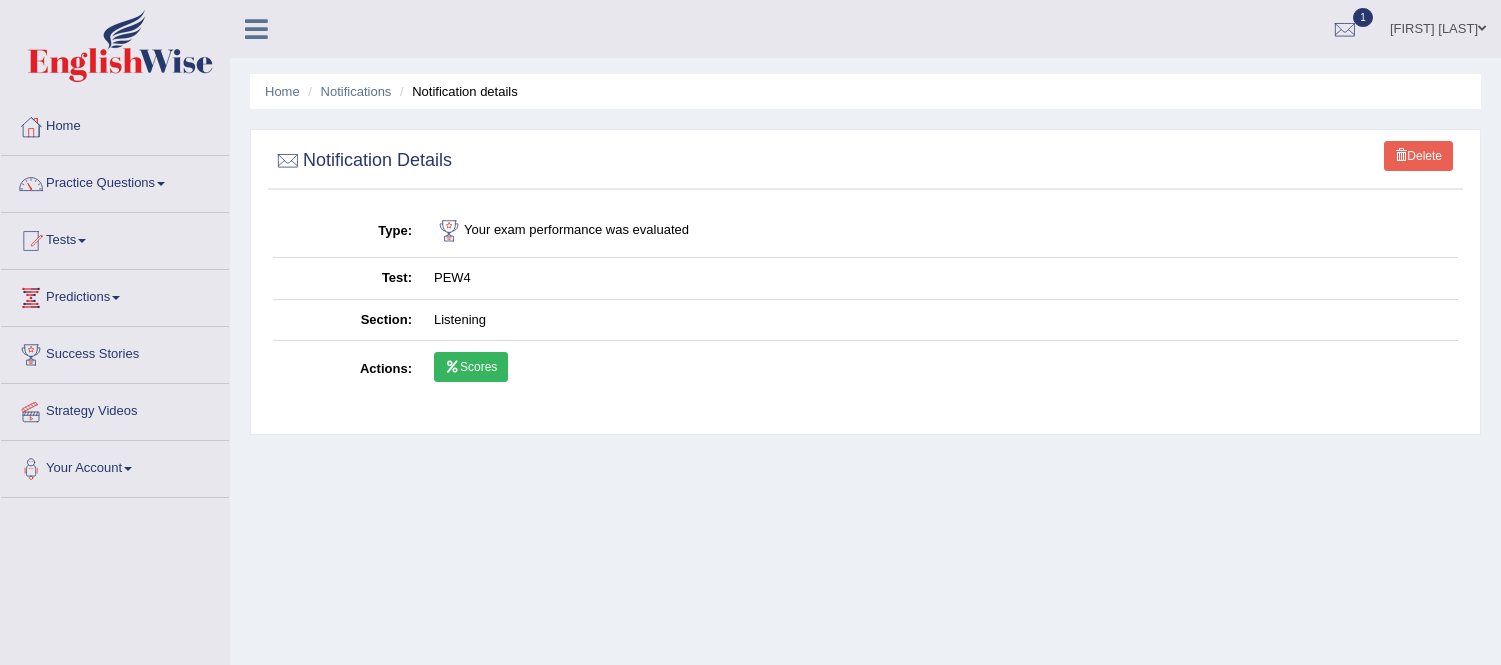 scroll, scrollTop: 0, scrollLeft: 0, axis: both 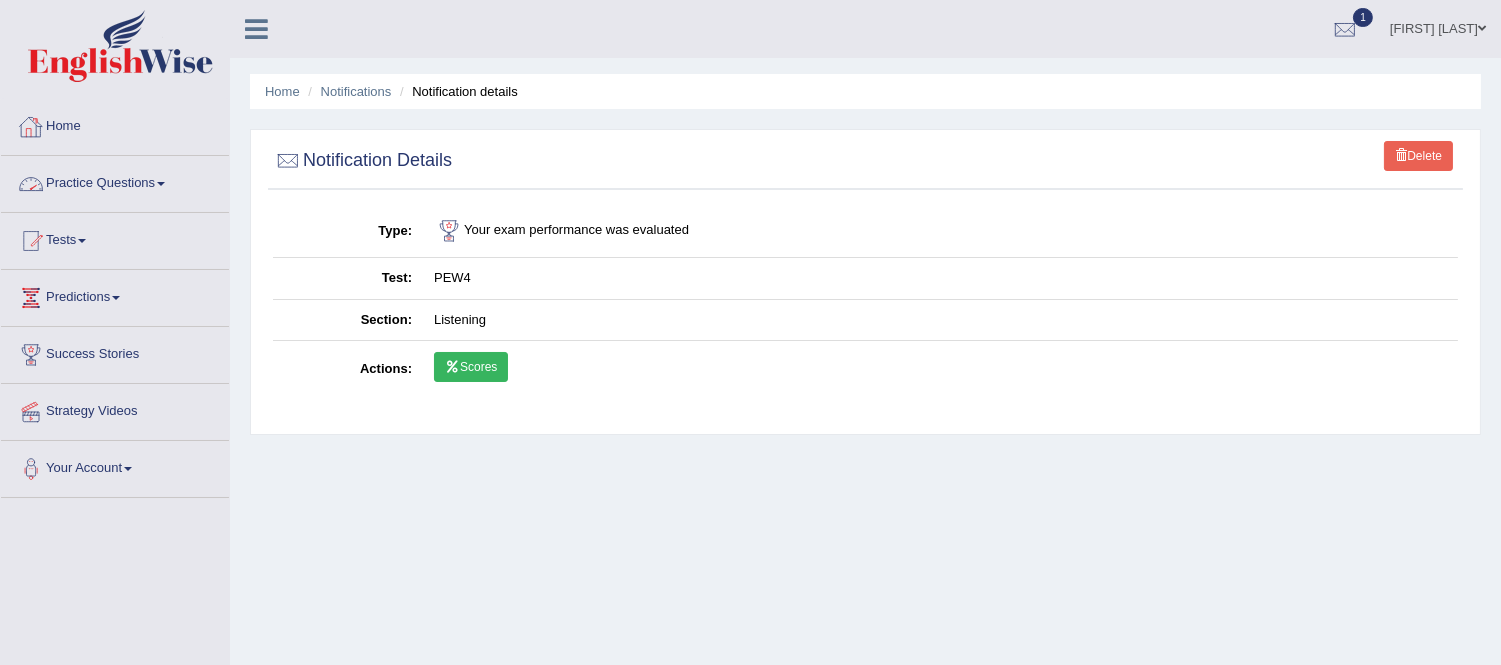 click at bounding box center (256, 29) 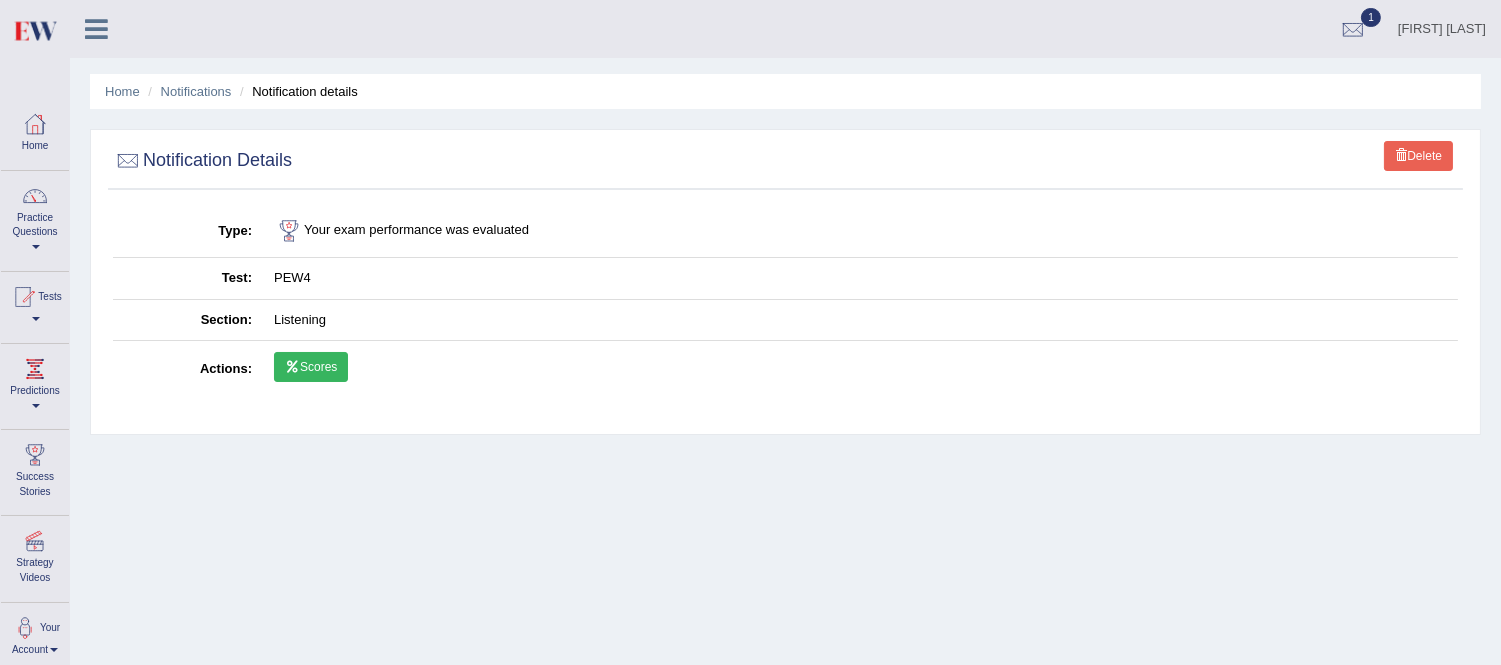 click at bounding box center [96, 29] 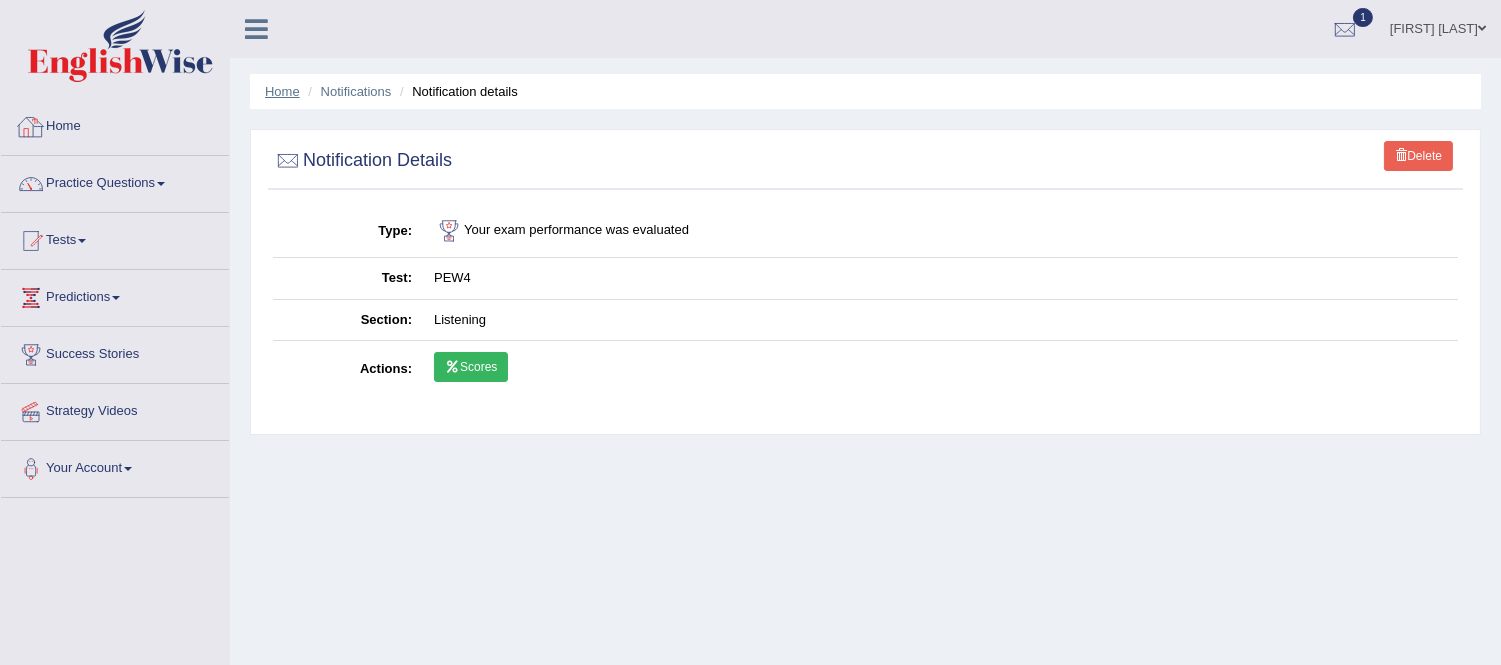 click on "Home" at bounding box center [282, 91] 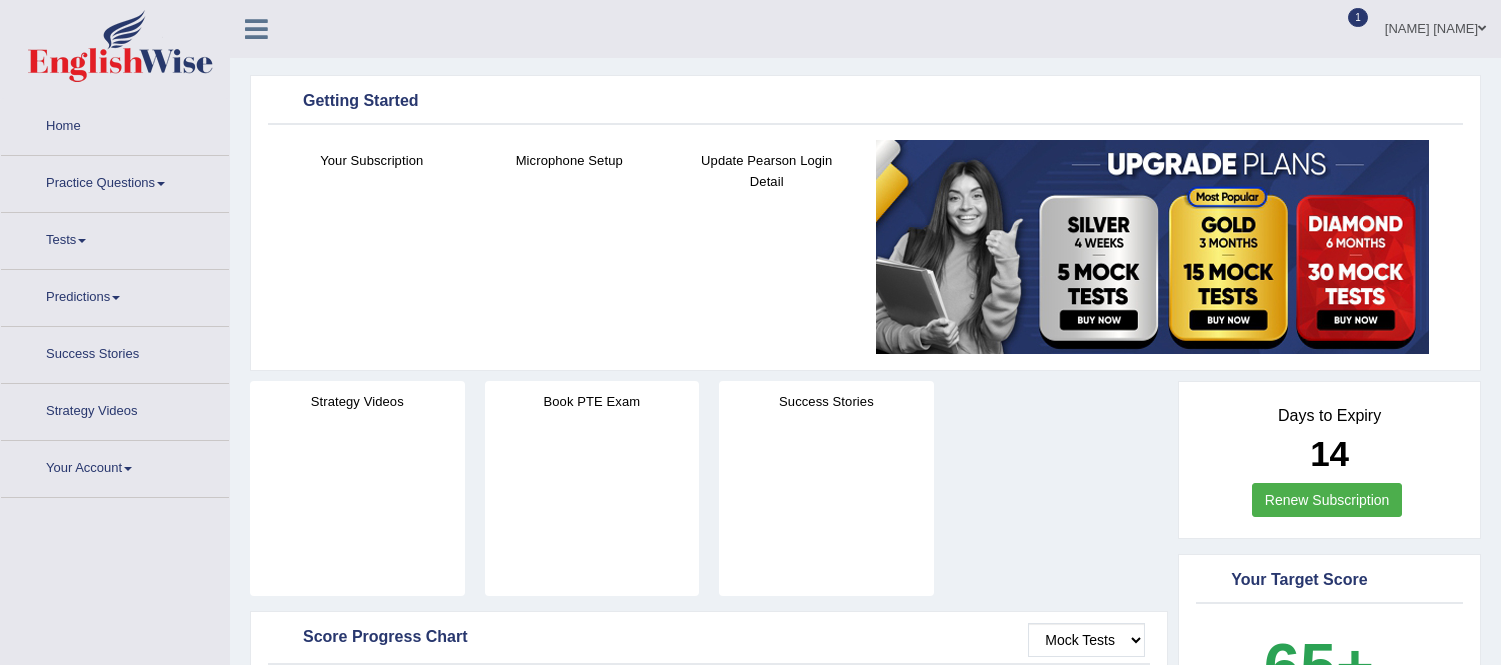 scroll, scrollTop: 0, scrollLeft: 0, axis: both 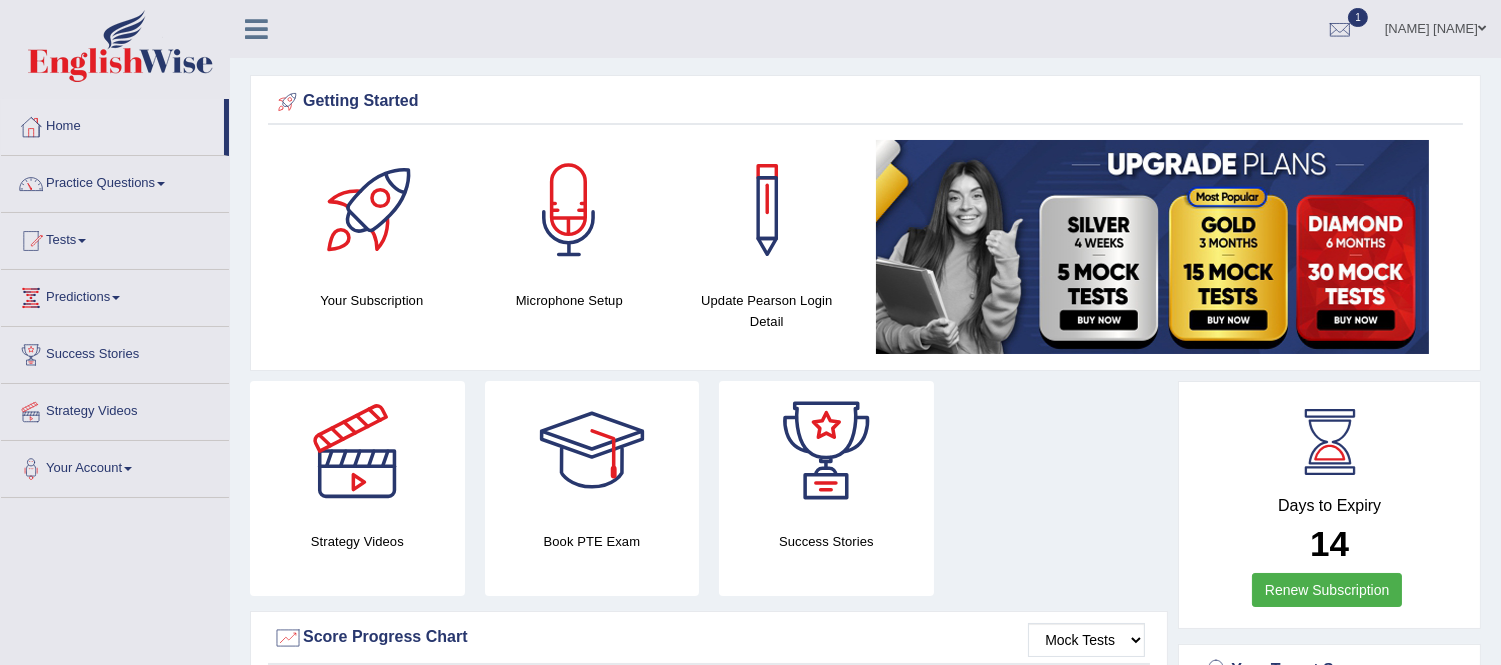 click at bounding box center [82, 241] 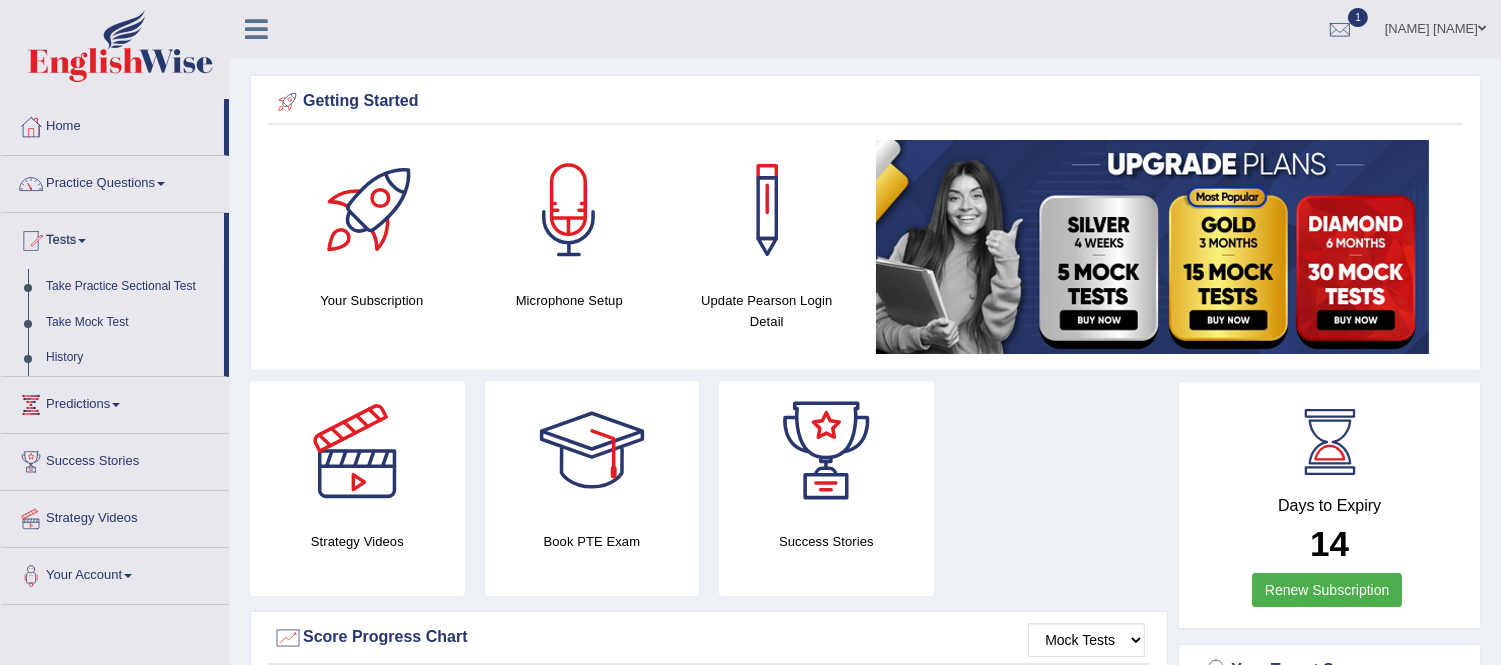 click on "Take Mock Test" at bounding box center [130, 323] 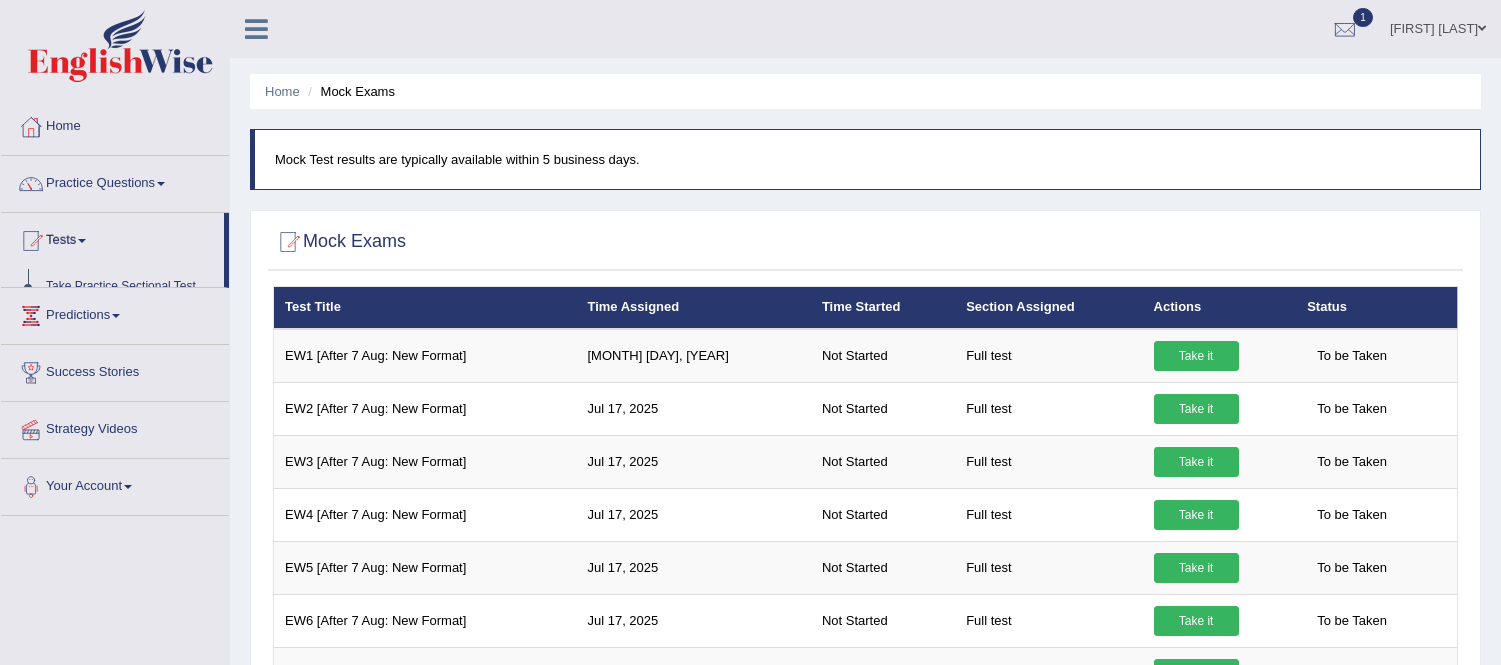 scroll, scrollTop: 0, scrollLeft: 0, axis: both 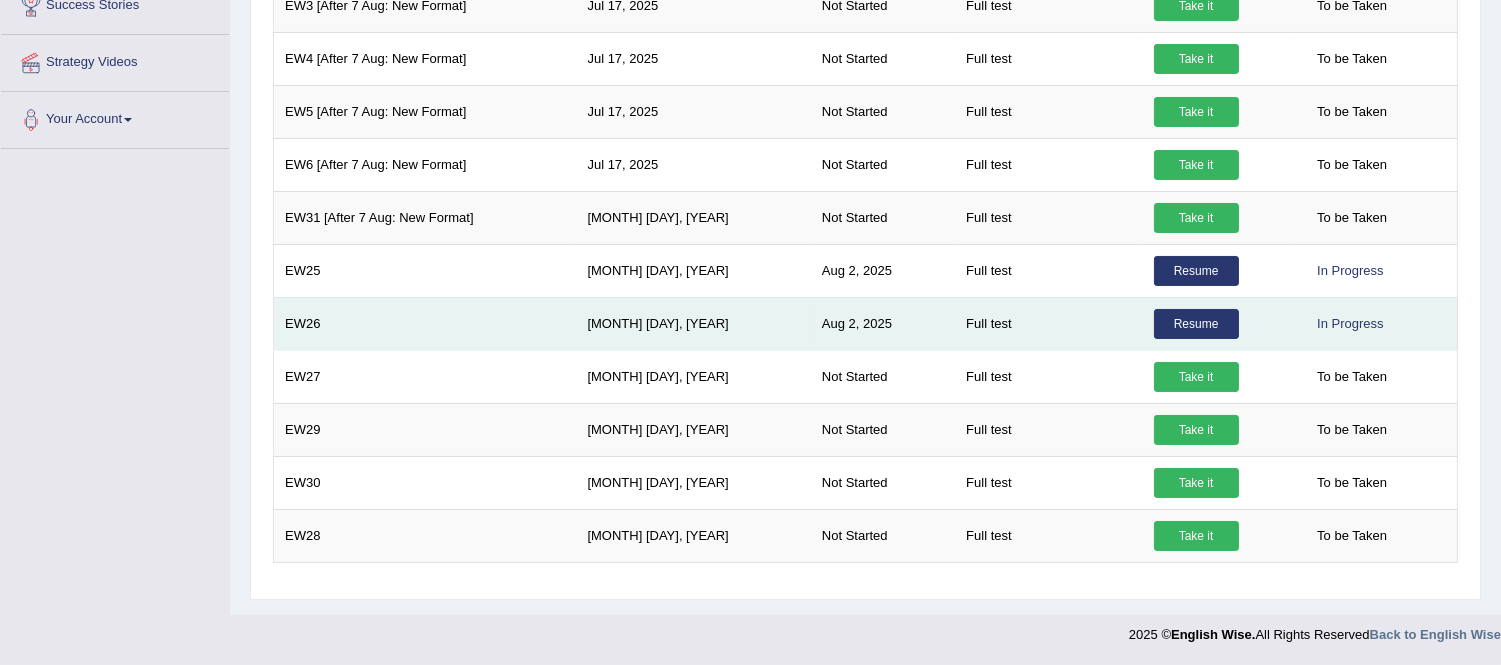 click on "Resume" at bounding box center [1196, 324] 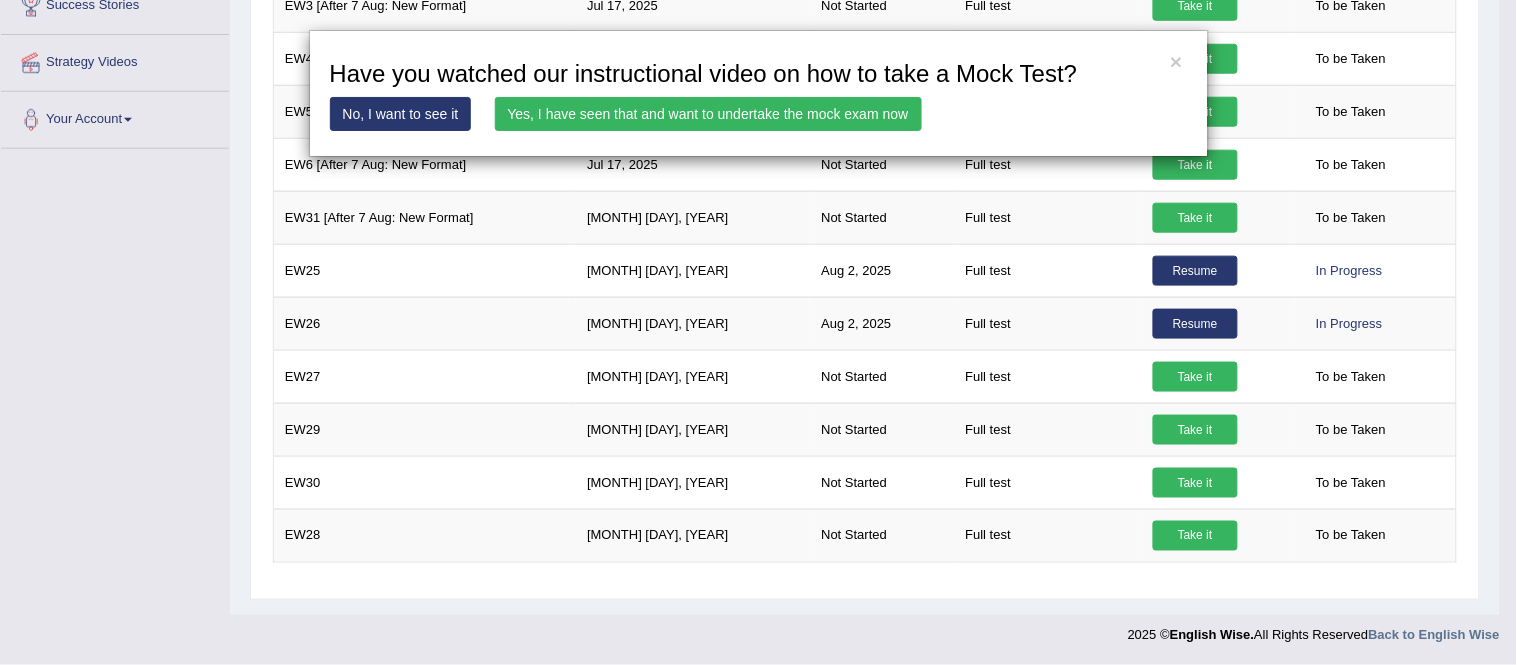 click on "Yes, I have seen that and want to undertake the mock exam now" at bounding box center [708, 114] 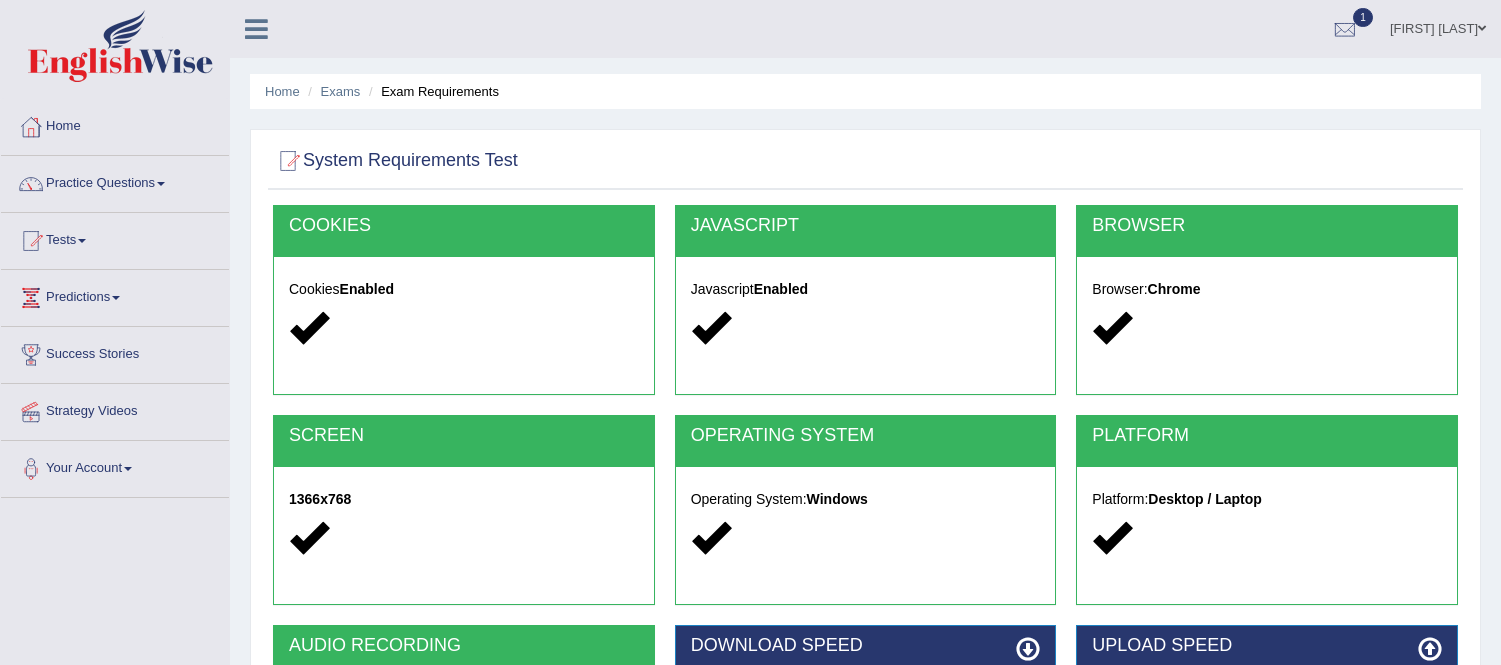 scroll, scrollTop: 0, scrollLeft: 0, axis: both 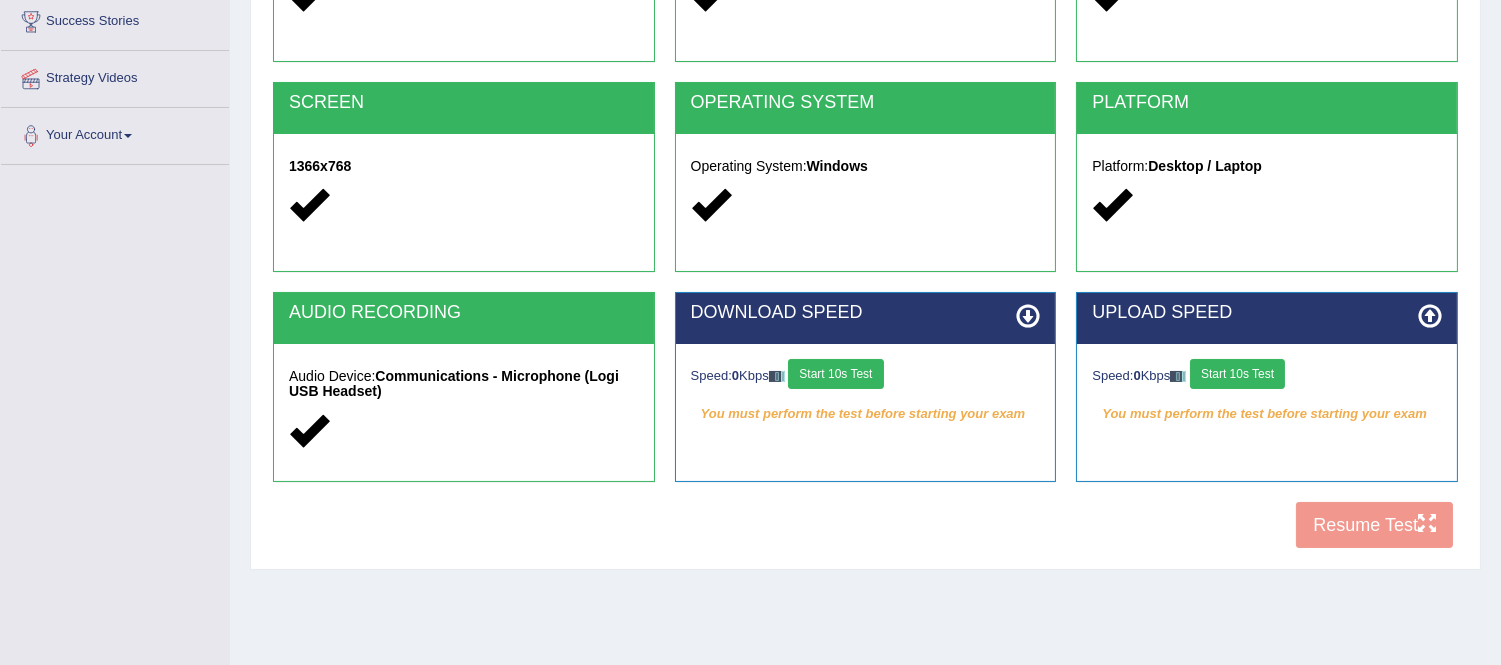 click on "Start 10s Test" at bounding box center (835, 374) 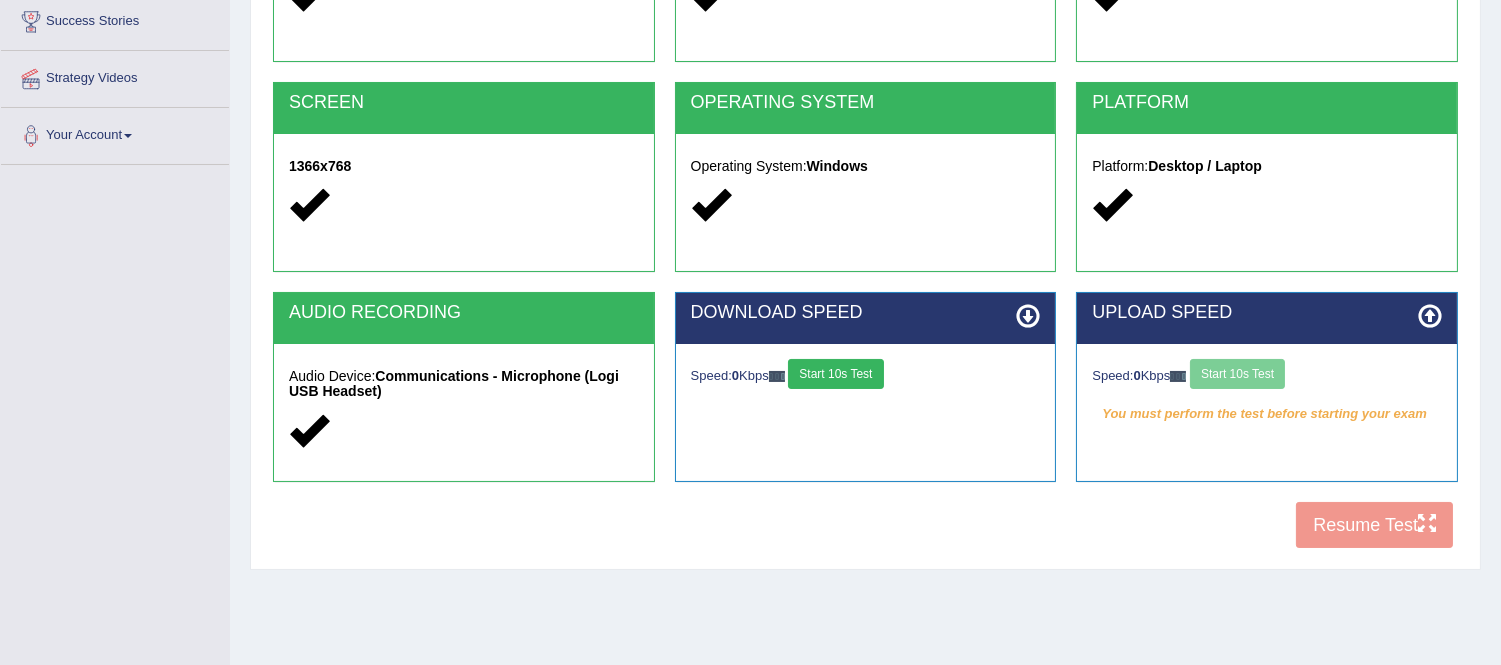 click on "Speed:  0  Kbps    Start 10s Test" at bounding box center (1267, 376) 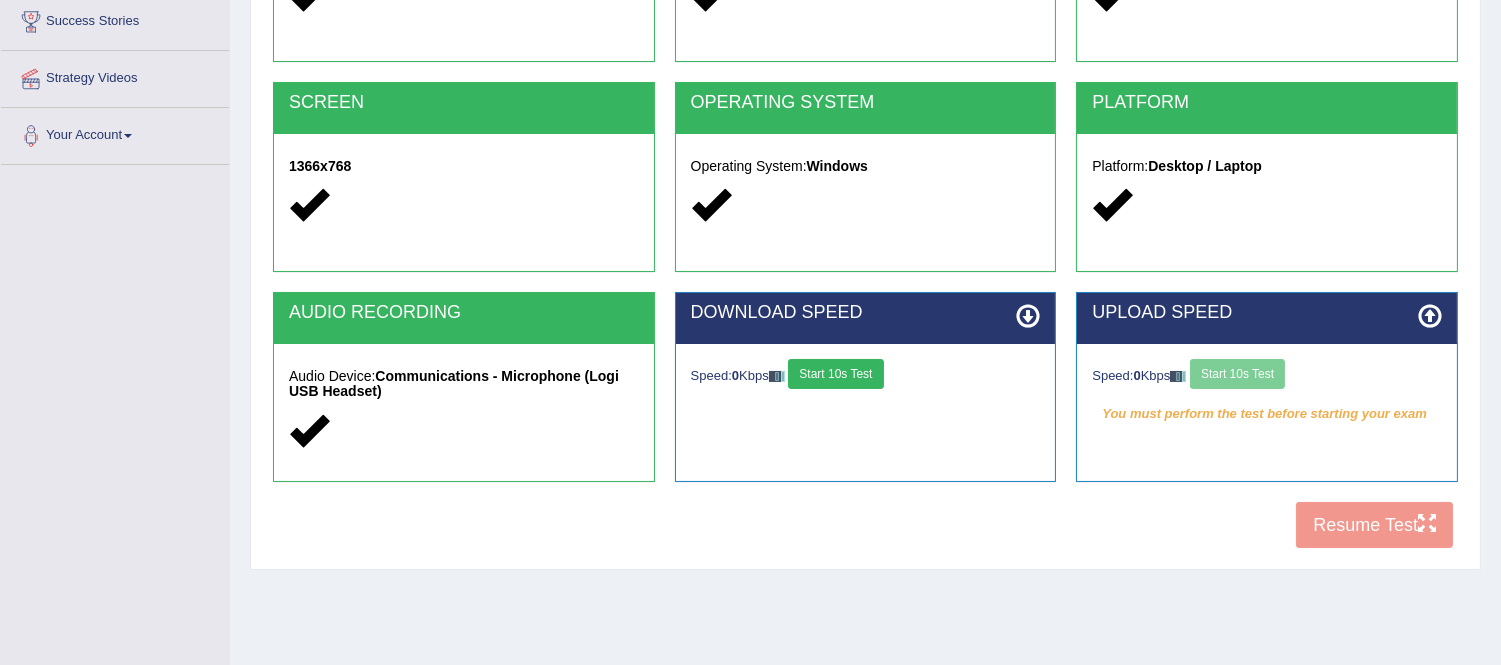 click on "Speed:  0  Kbps    Start 10s Test" at bounding box center [1267, 376] 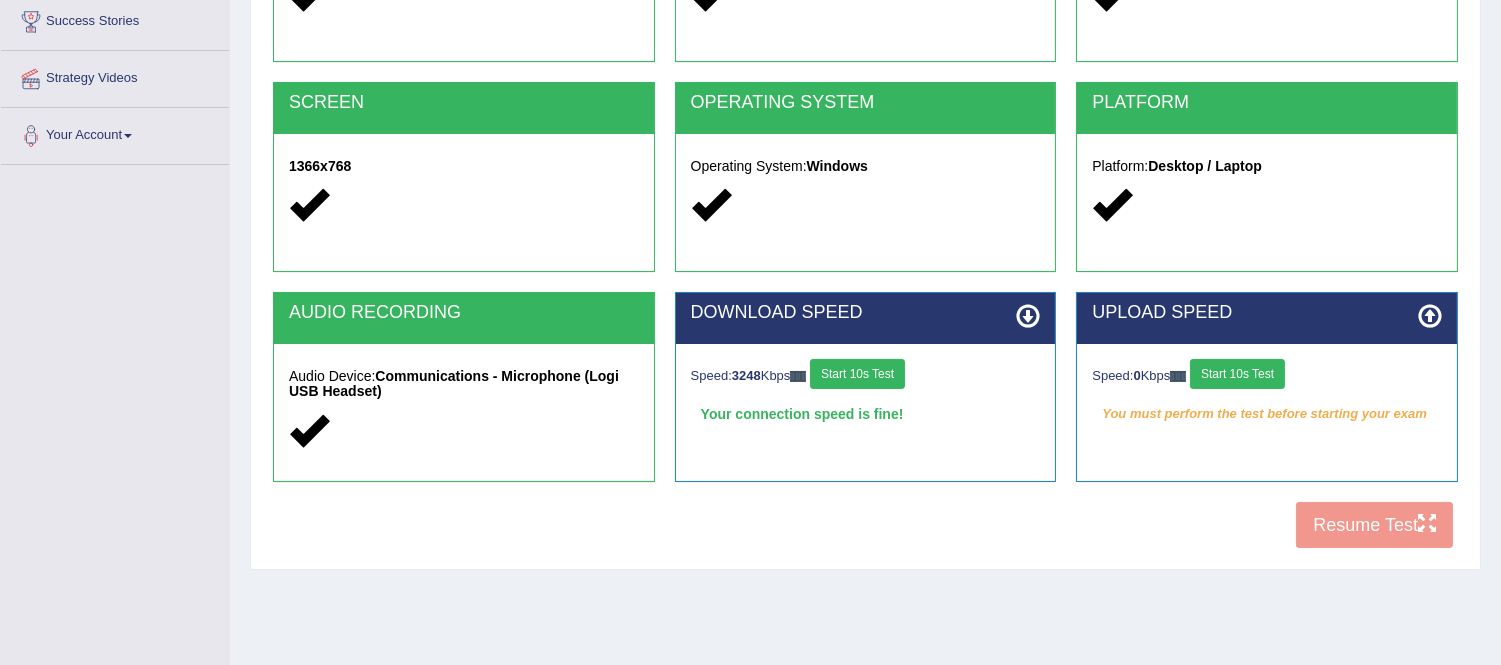 click on "Start 10s Test" at bounding box center (1237, 374) 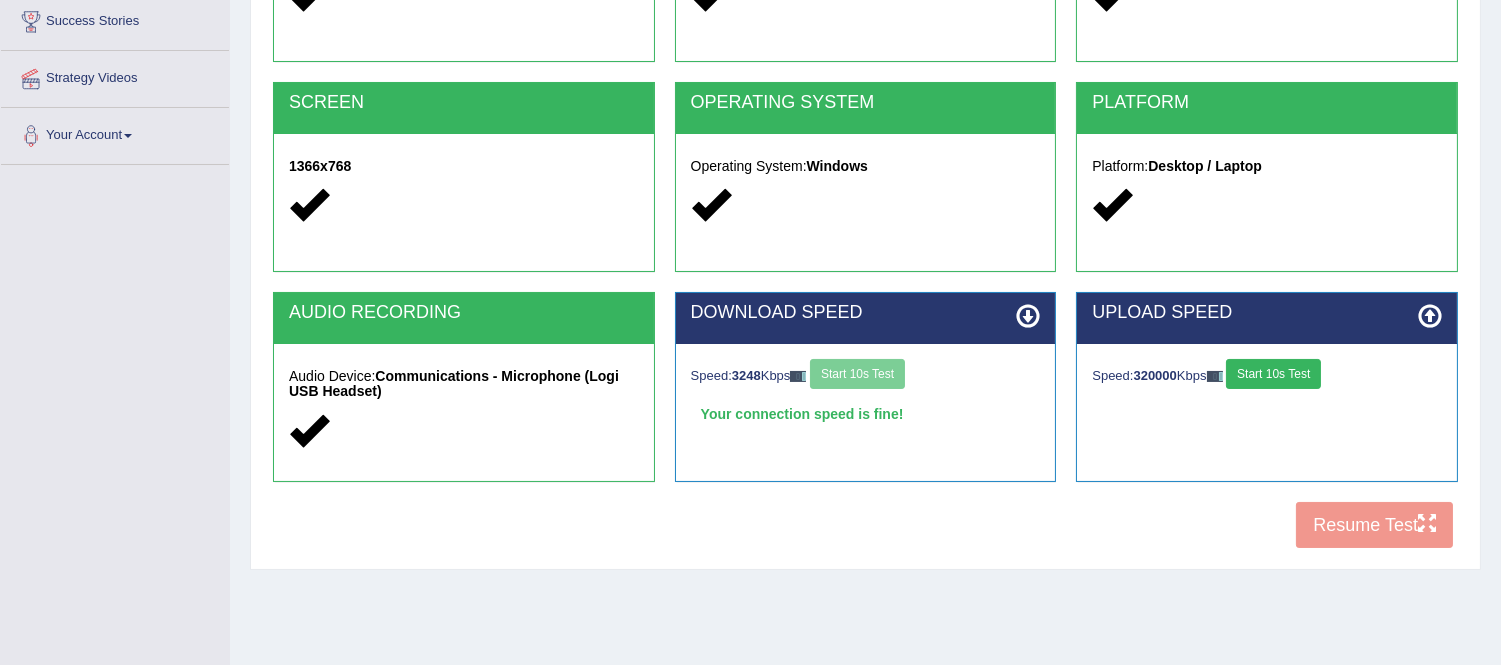 click on "Speed:  3248  Kbps    Start 10s Test" at bounding box center (866, 376) 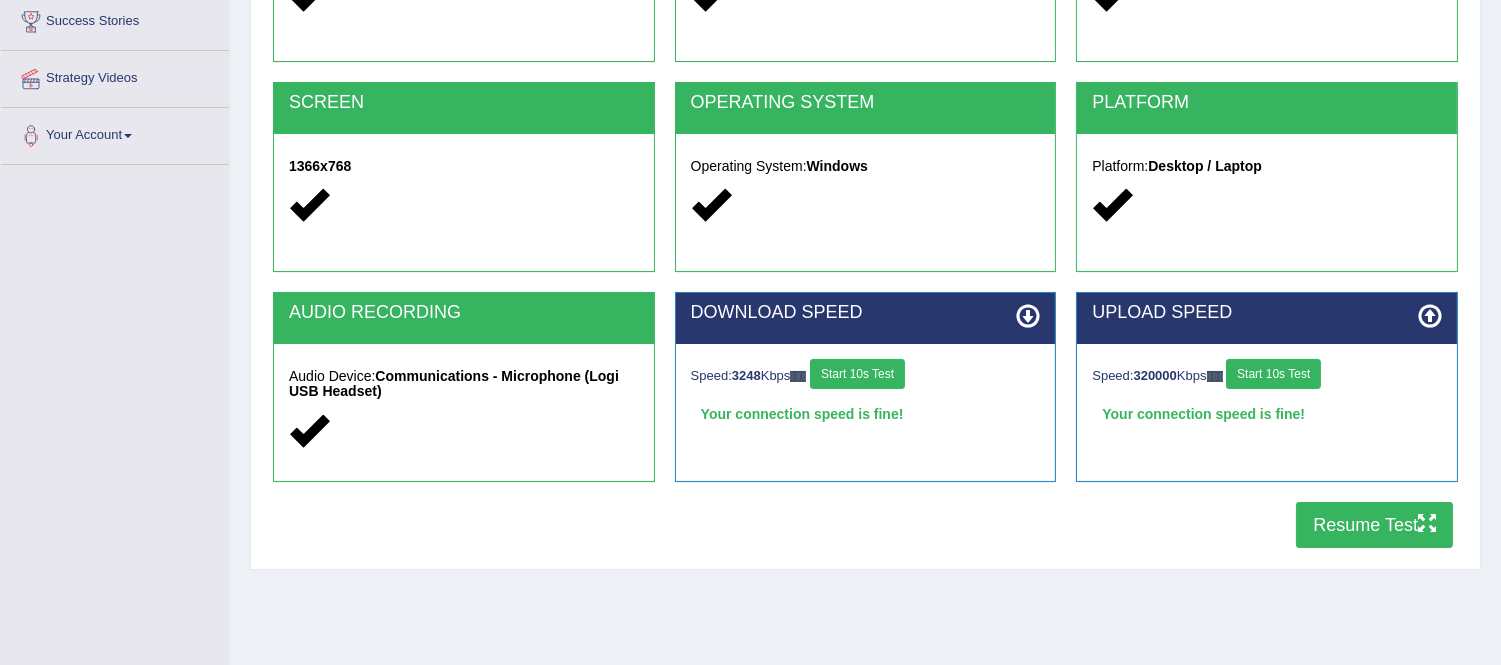 click on "Resume Test" at bounding box center [1374, 525] 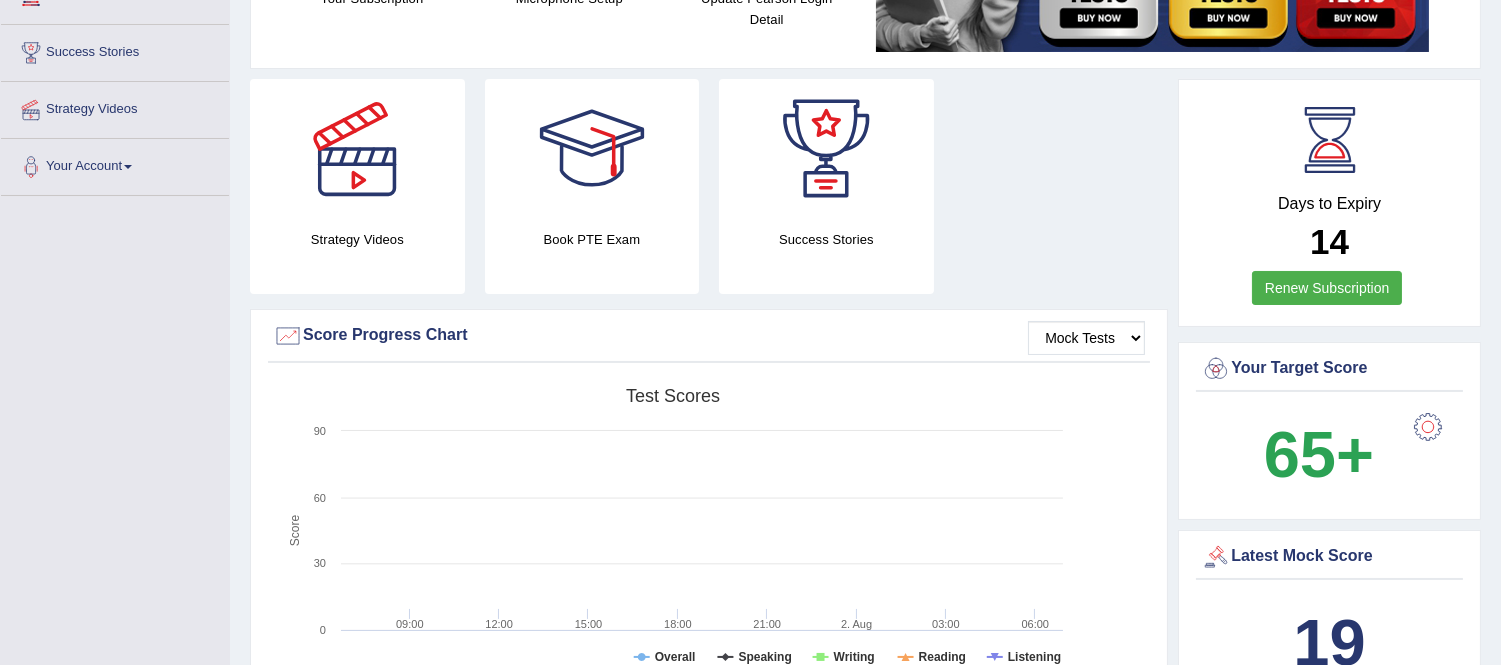 scroll, scrollTop: 0, scrollLeft: 0, axis: both 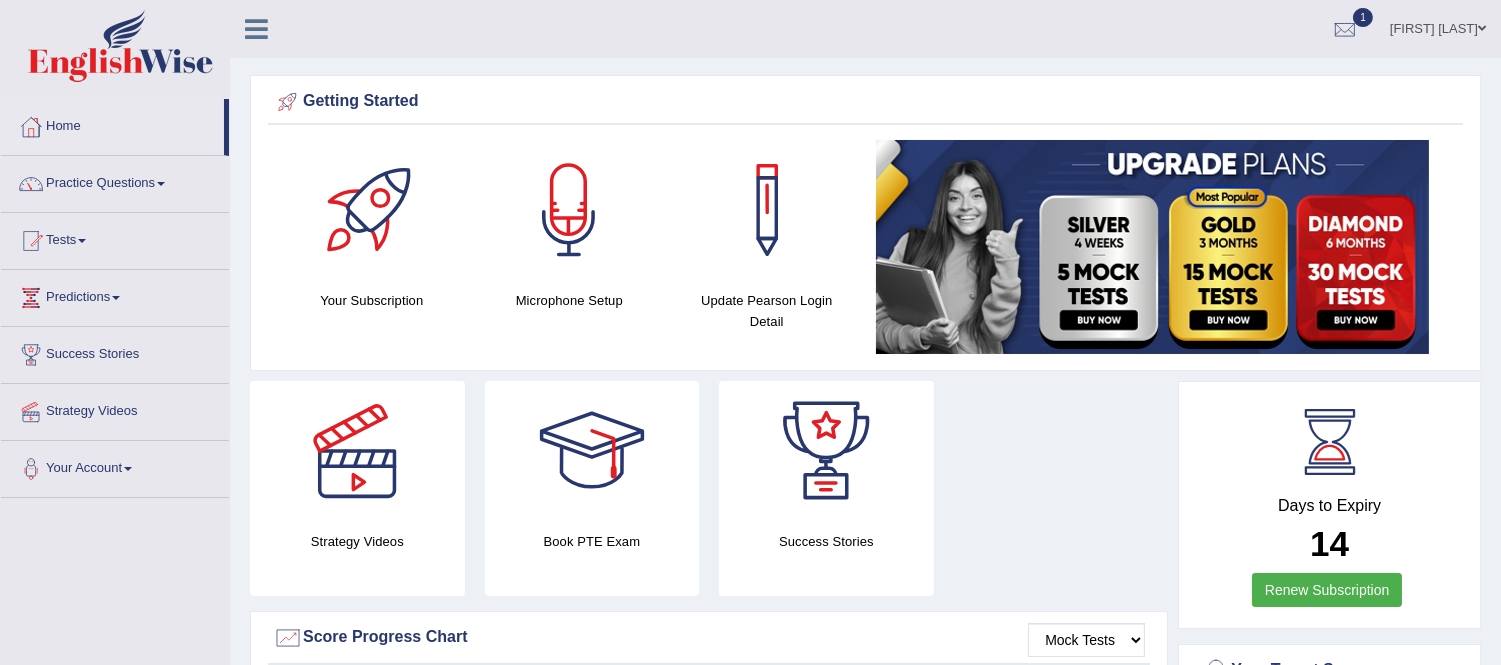 click at bounding box center (256, 29) 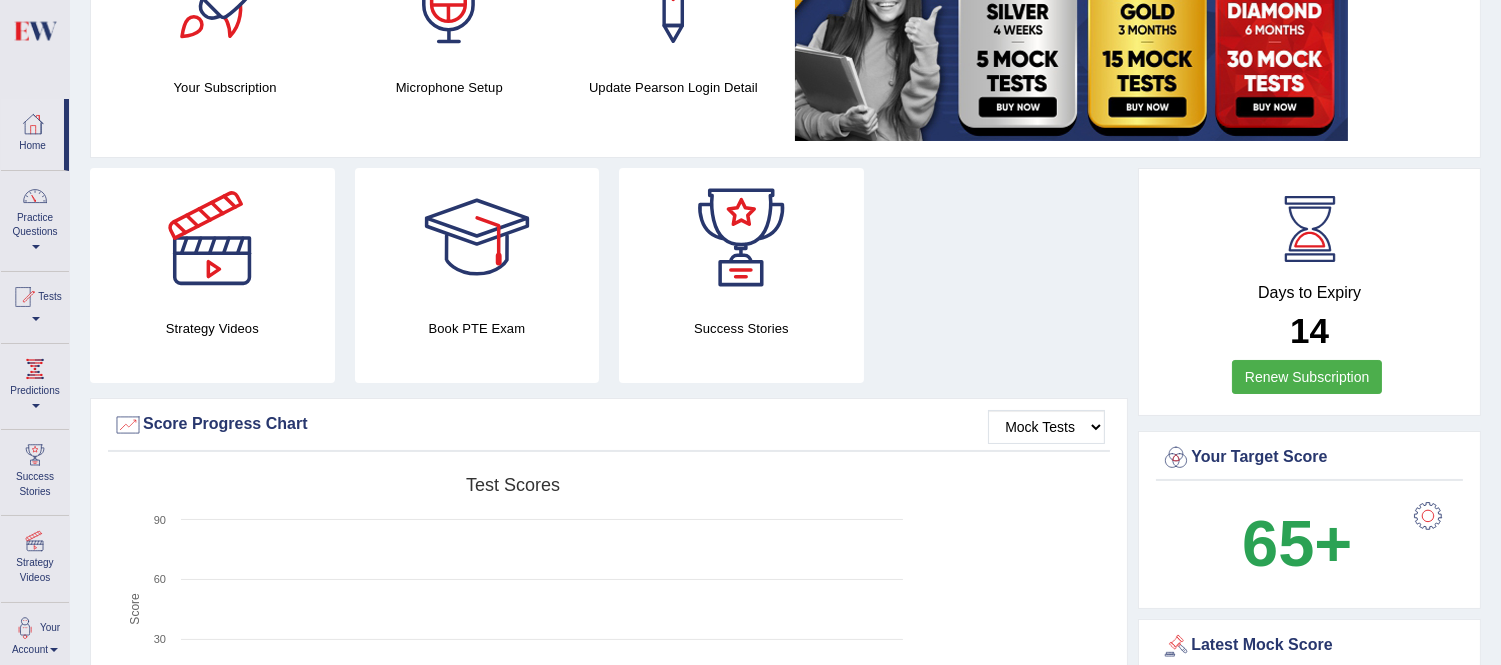 scroll, scrollTop: 0, scrollLeft: 0, axis: both 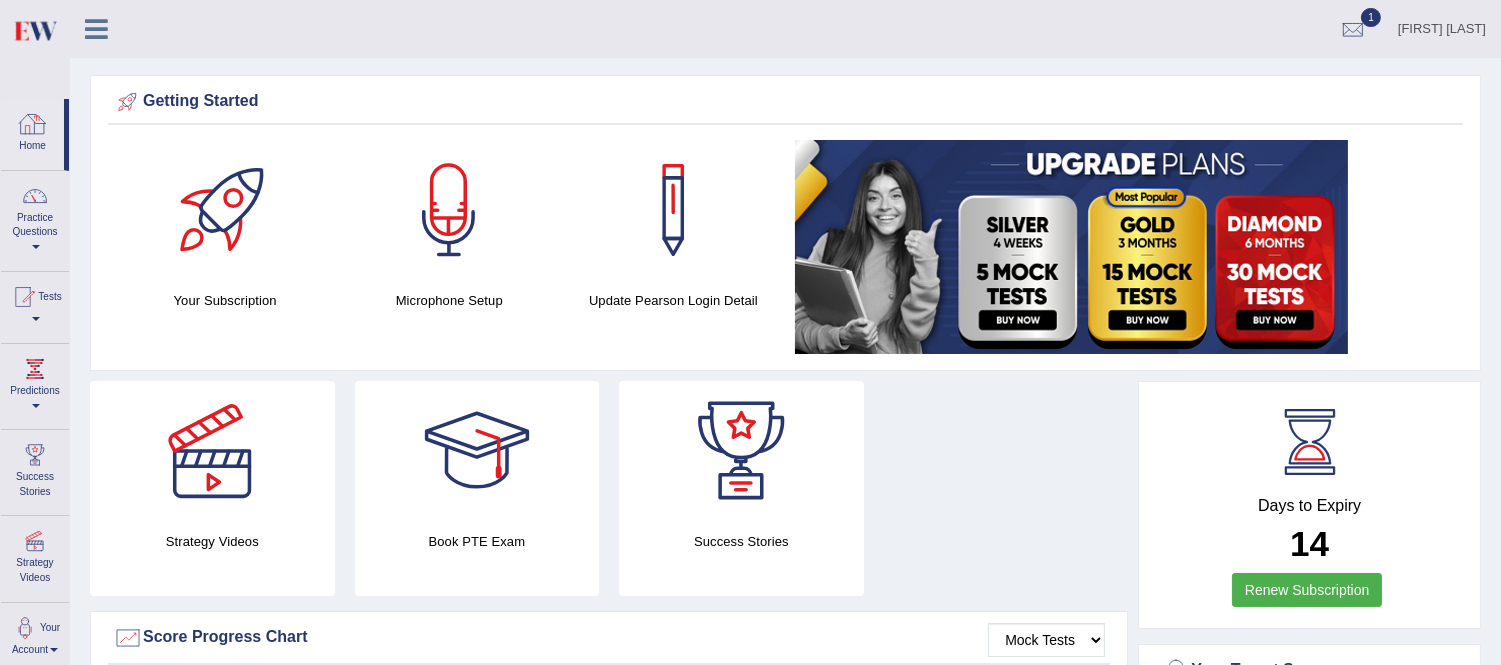 click on "Home" at bounding box center [32, 131] 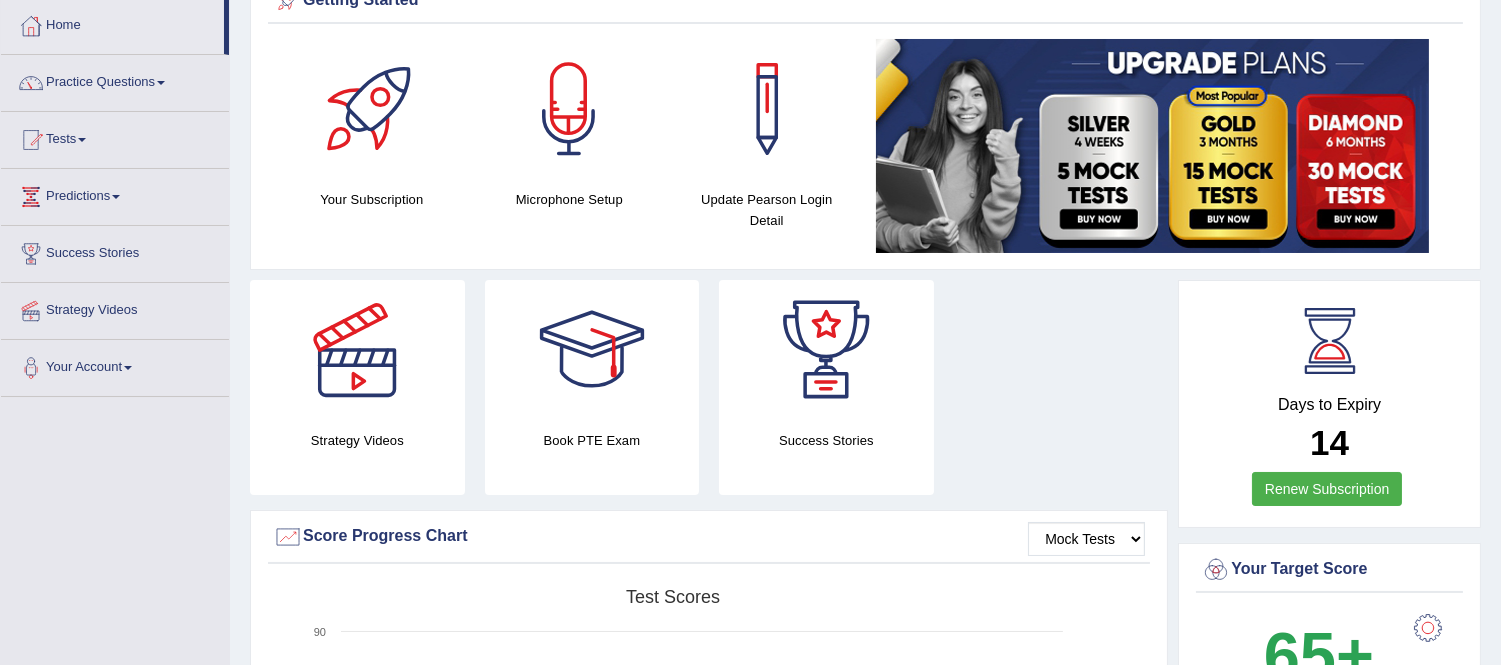 scroll, scrollTop: 333, scrollLeft: 0, axis: vertical 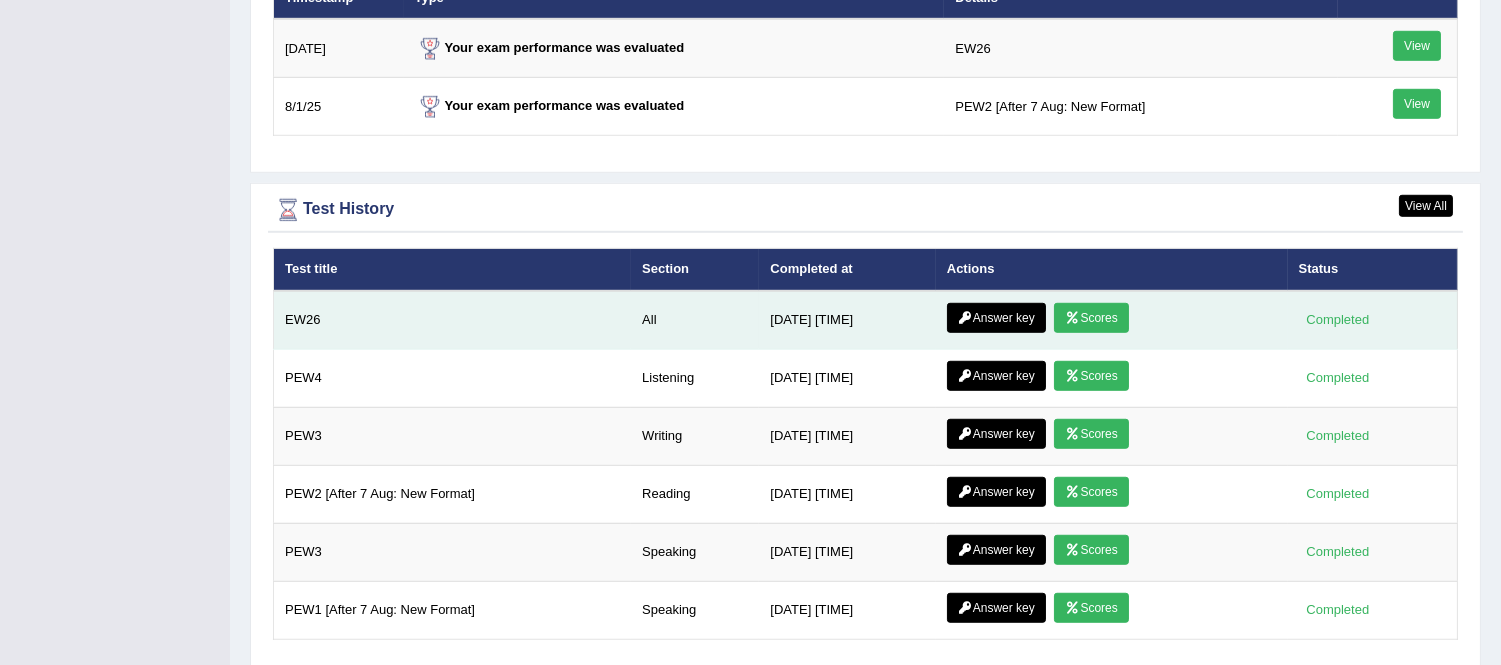 click on "Scores" at bounding box center (1091, 318) 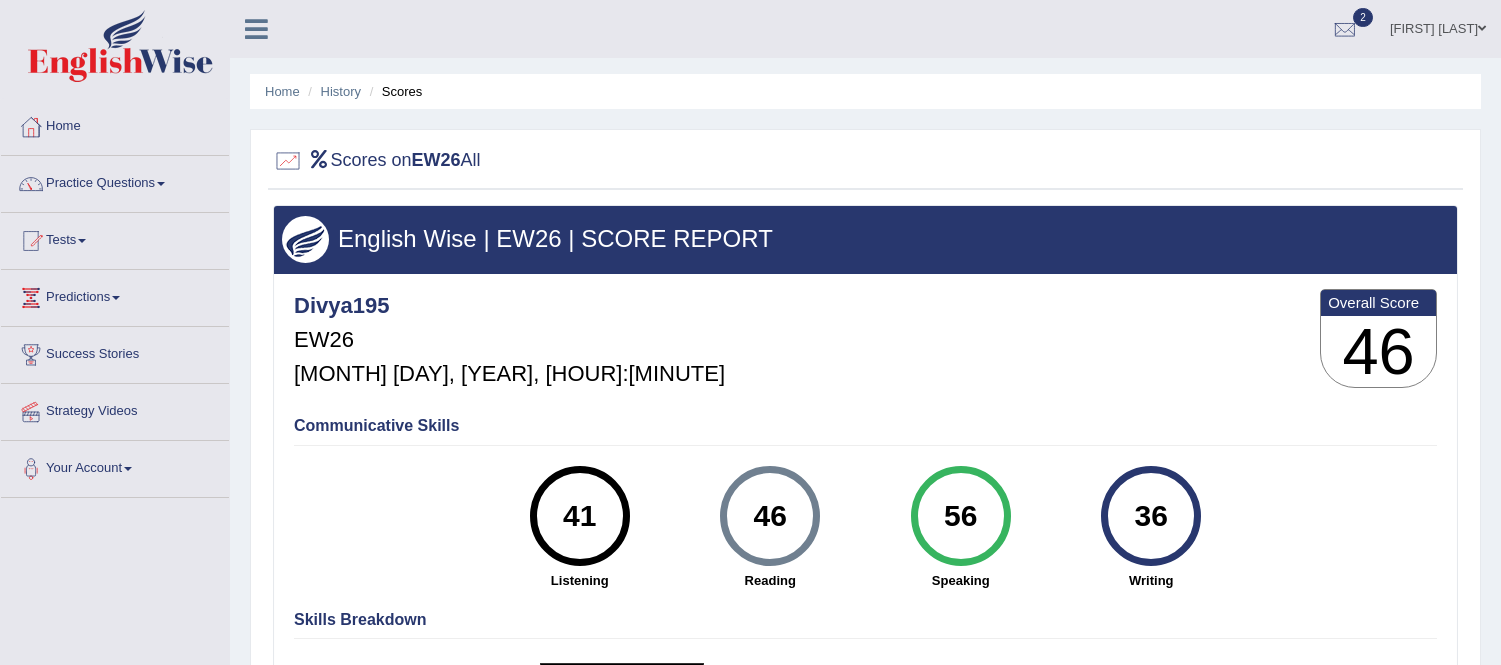 scroll, scrollTop: 0, scrollLeft: 0, axis: both 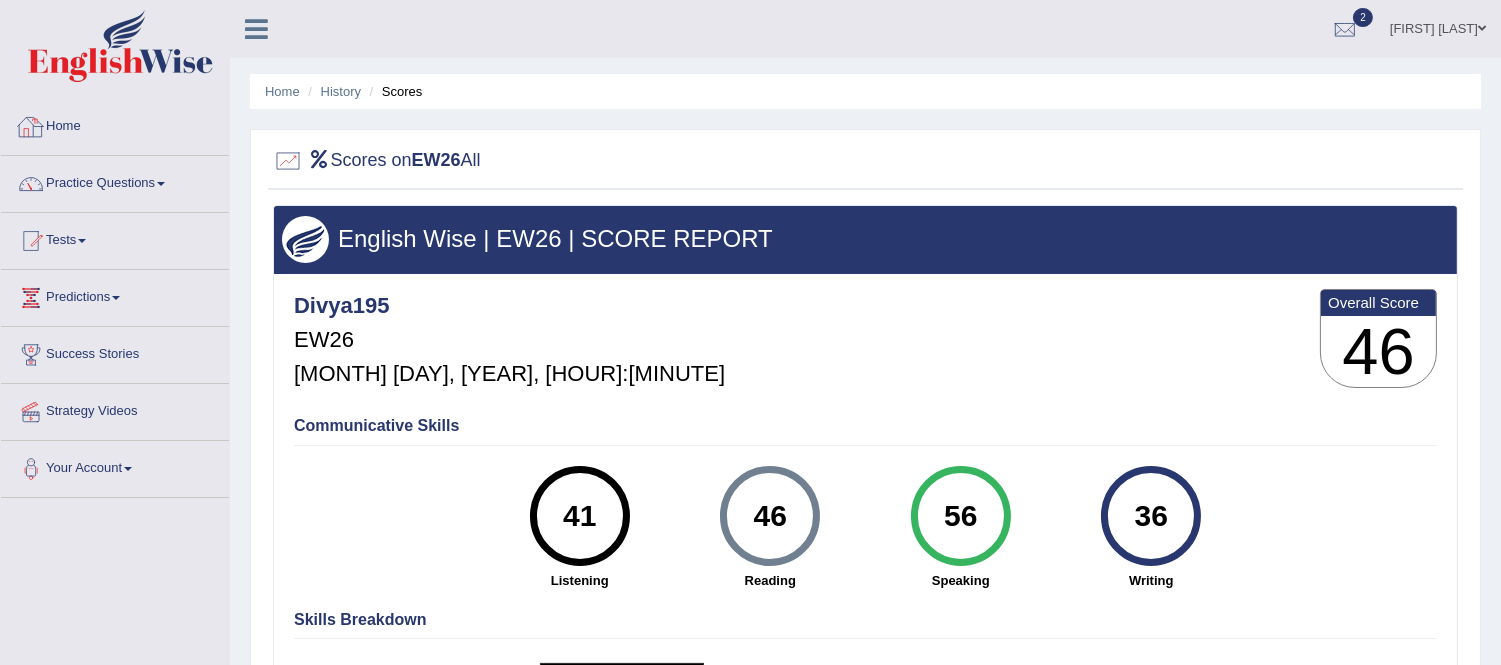 click on "Home" at bounding box center (115, 124) 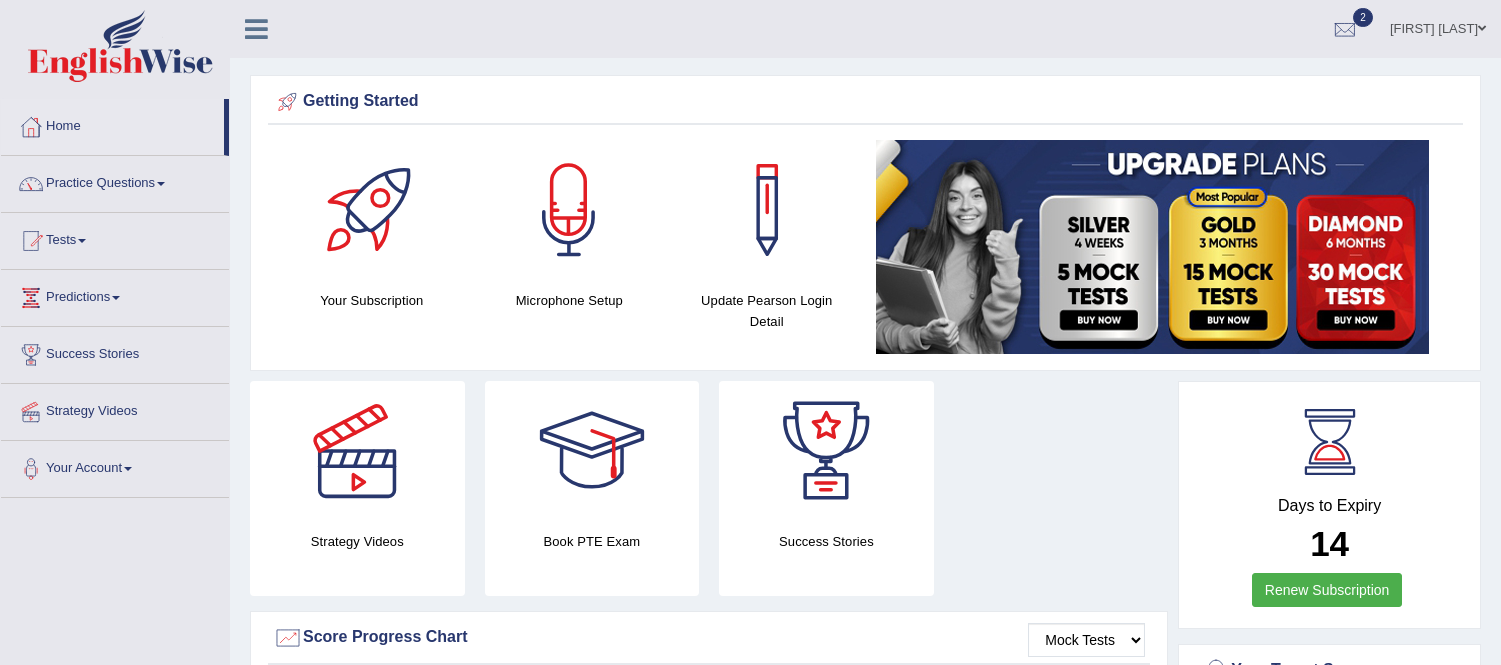scroll, scrollTop: 0, scrollLeft: 0, axis: both 